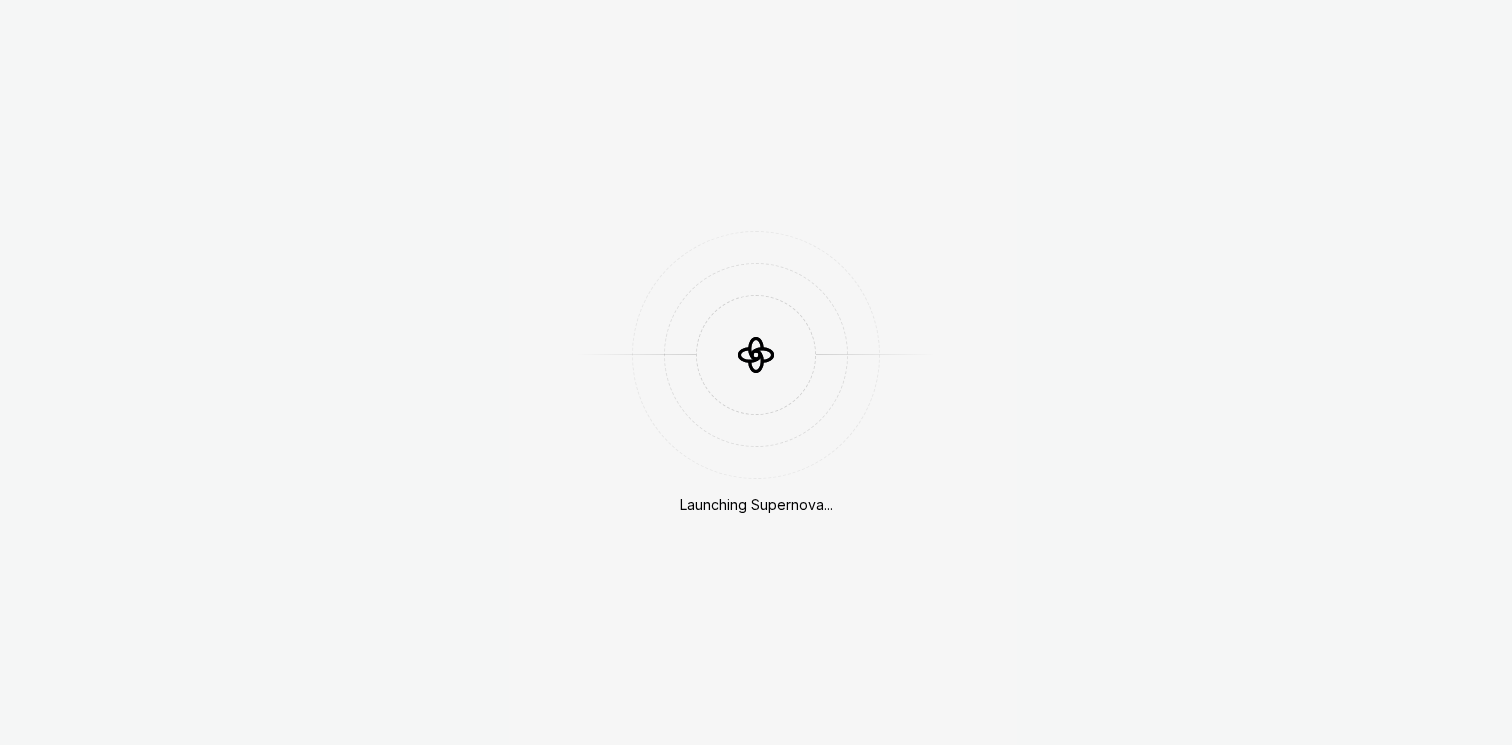 scroll, scrollTop: 0, scrollLeft: 0, axis: both 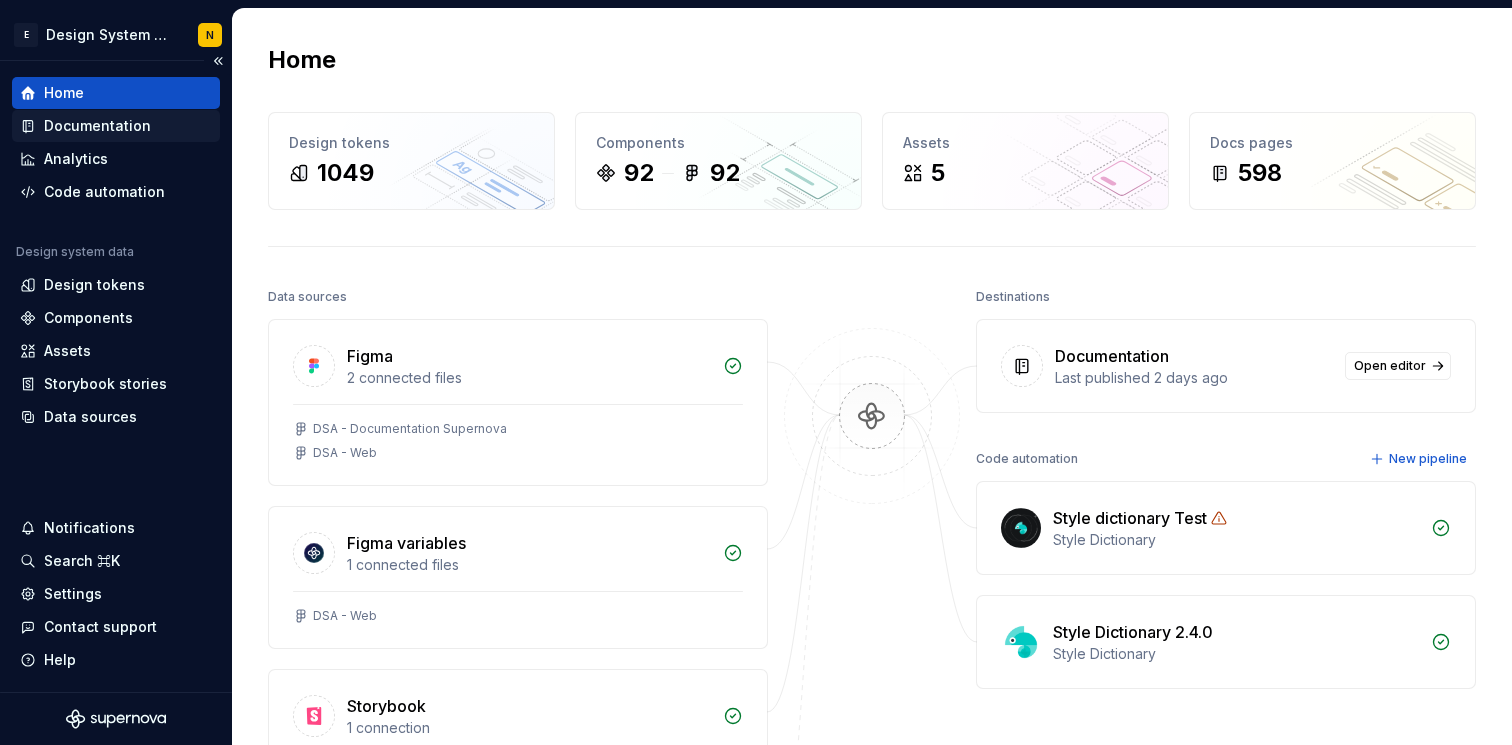 click on "Documentation" at bounding box center [97, 126] 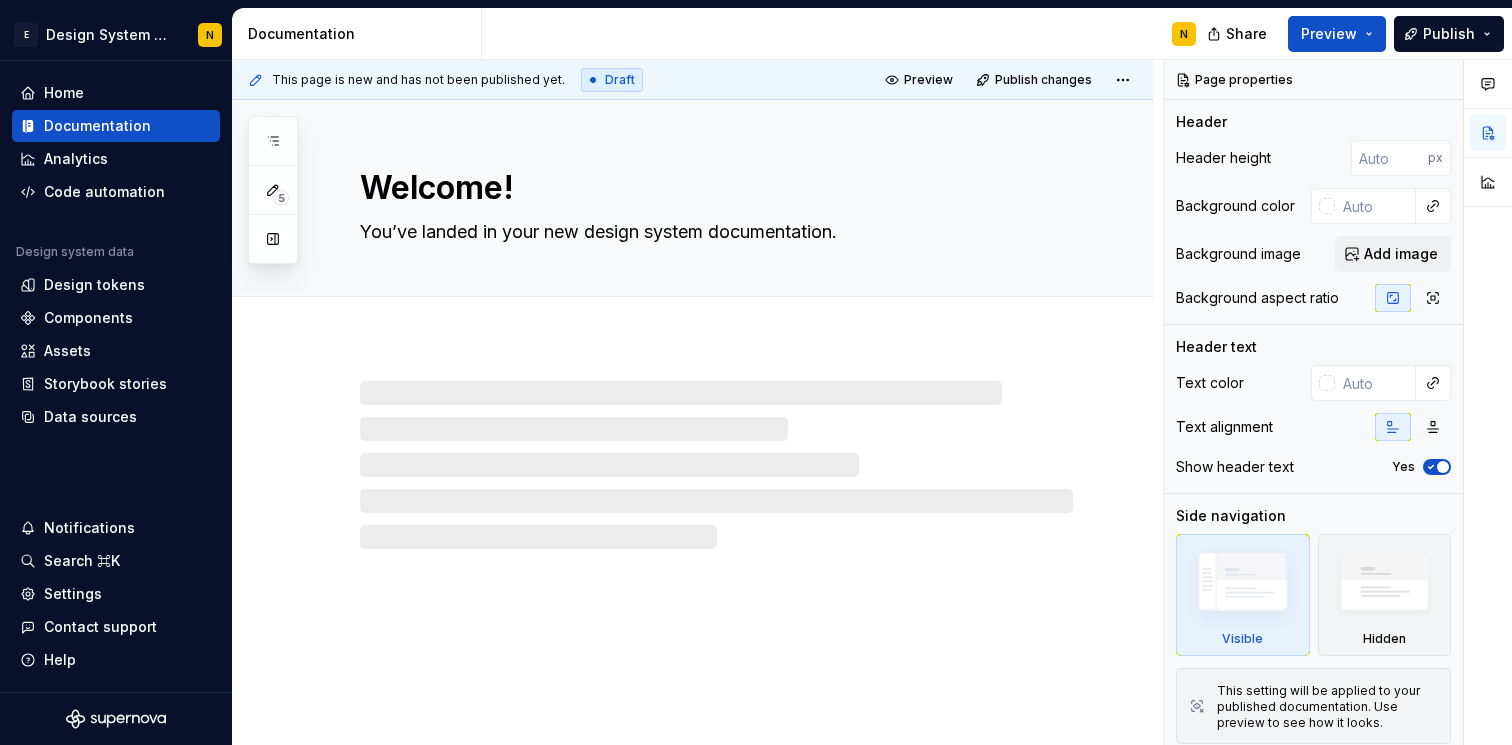 type on "*" 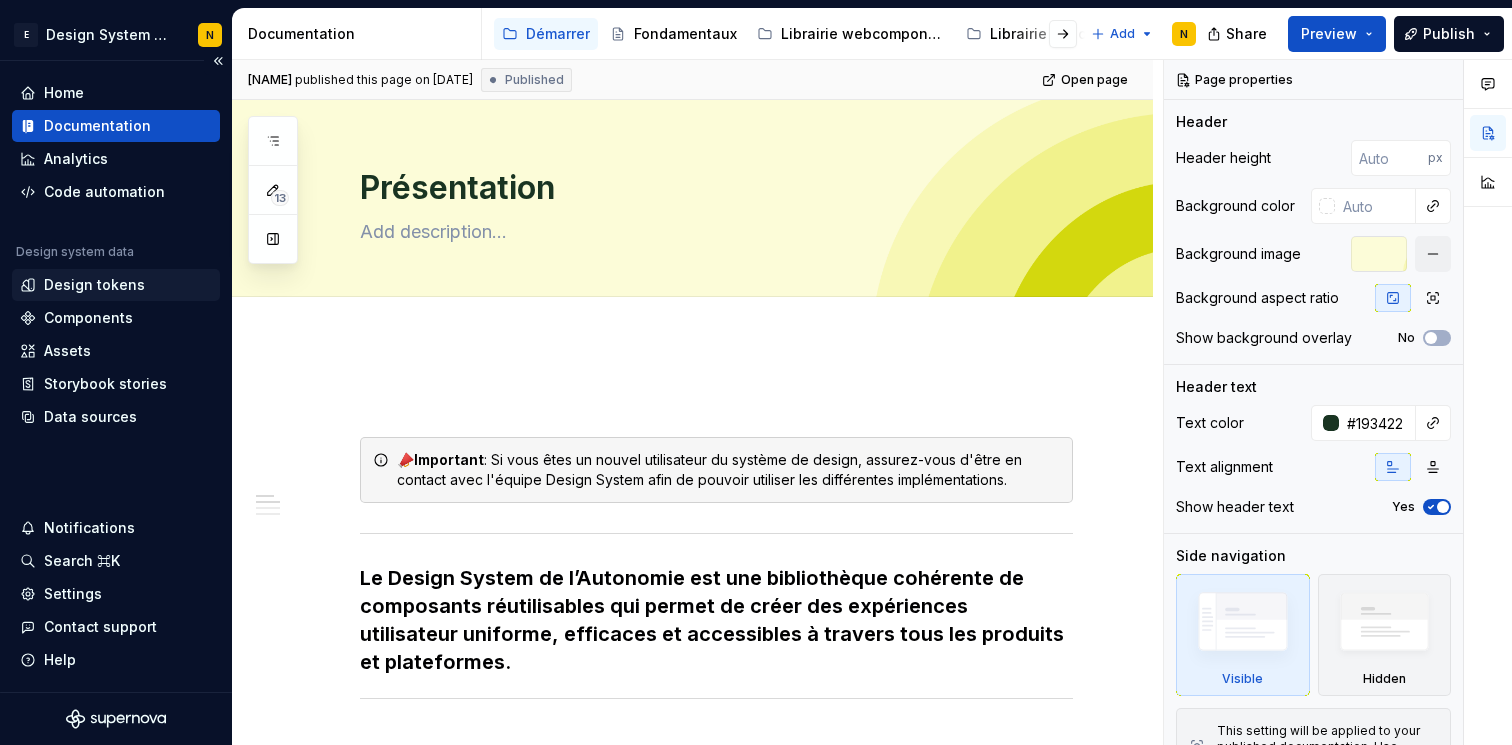 click on "Design tokens" at bounding box center [94, 285] 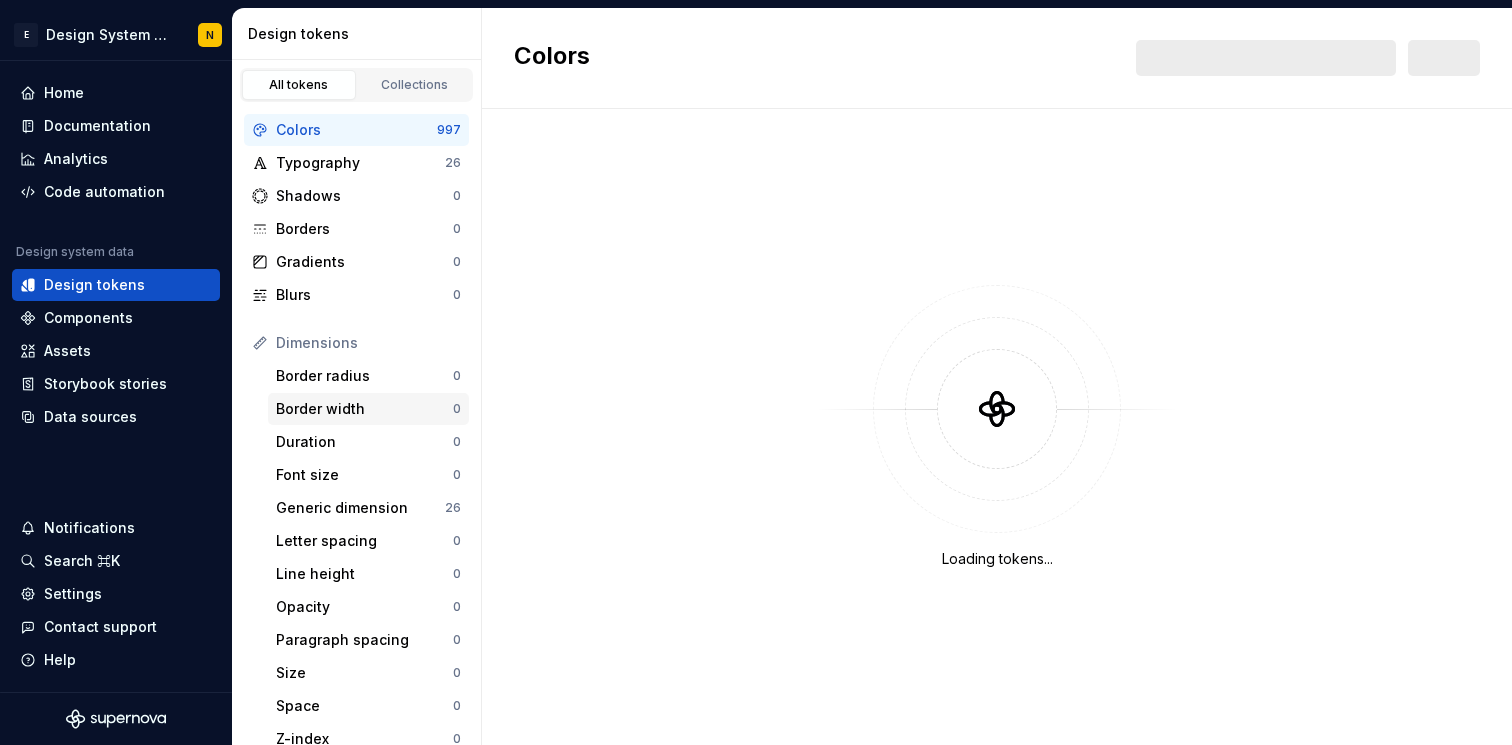 scroll, scrollTop: 349, scrollLeft: 0, axis: vertical 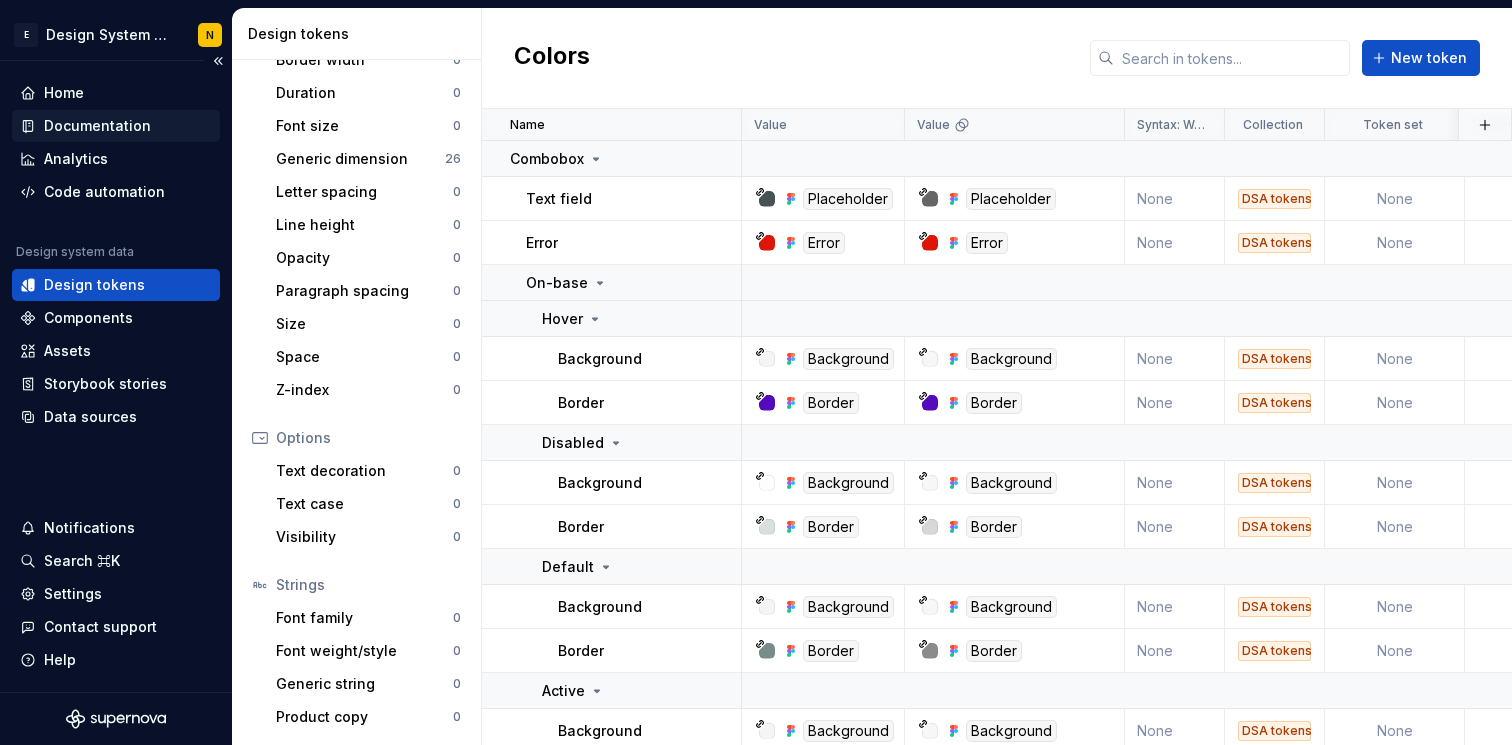 click on "Documentation" at bounding box center [97, 126] 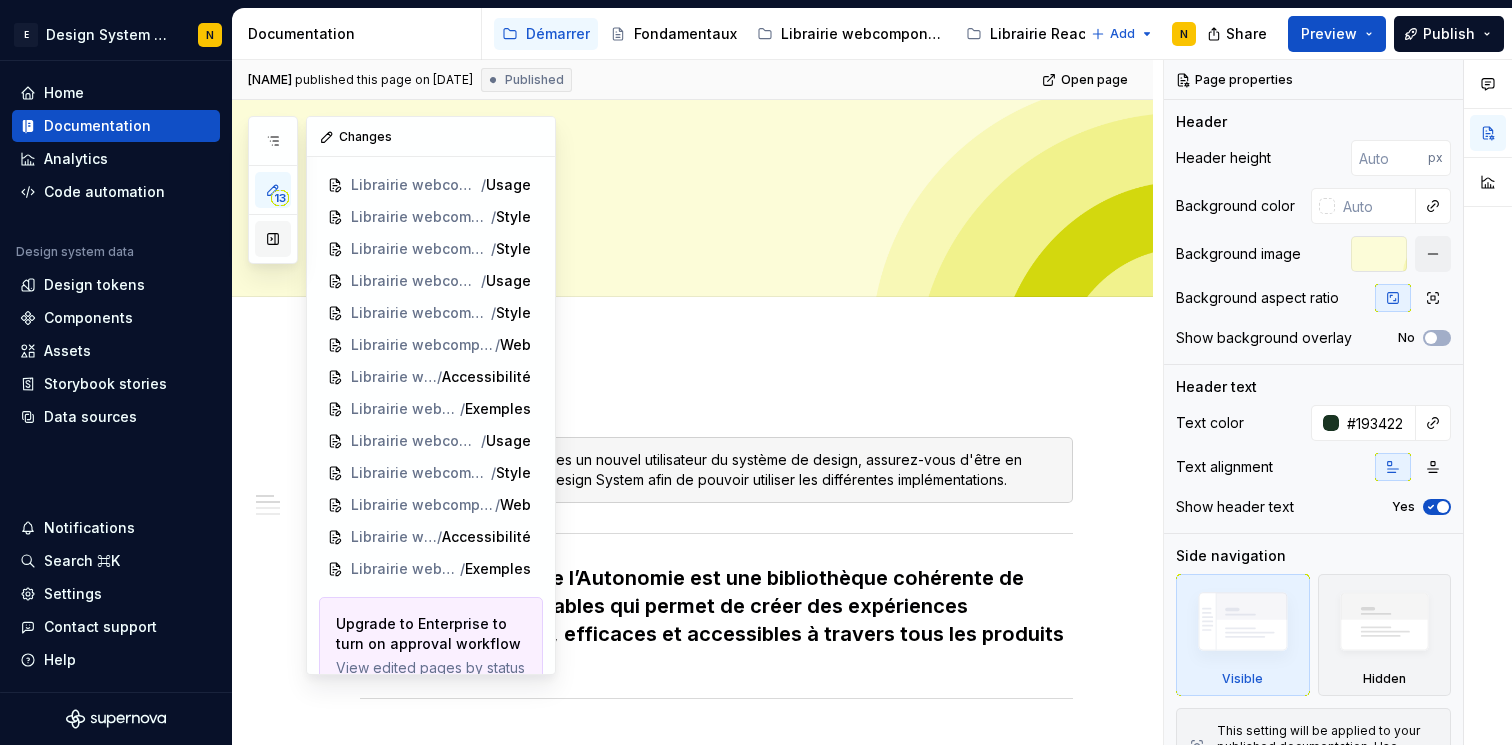 click at bounding box center (273, 239) 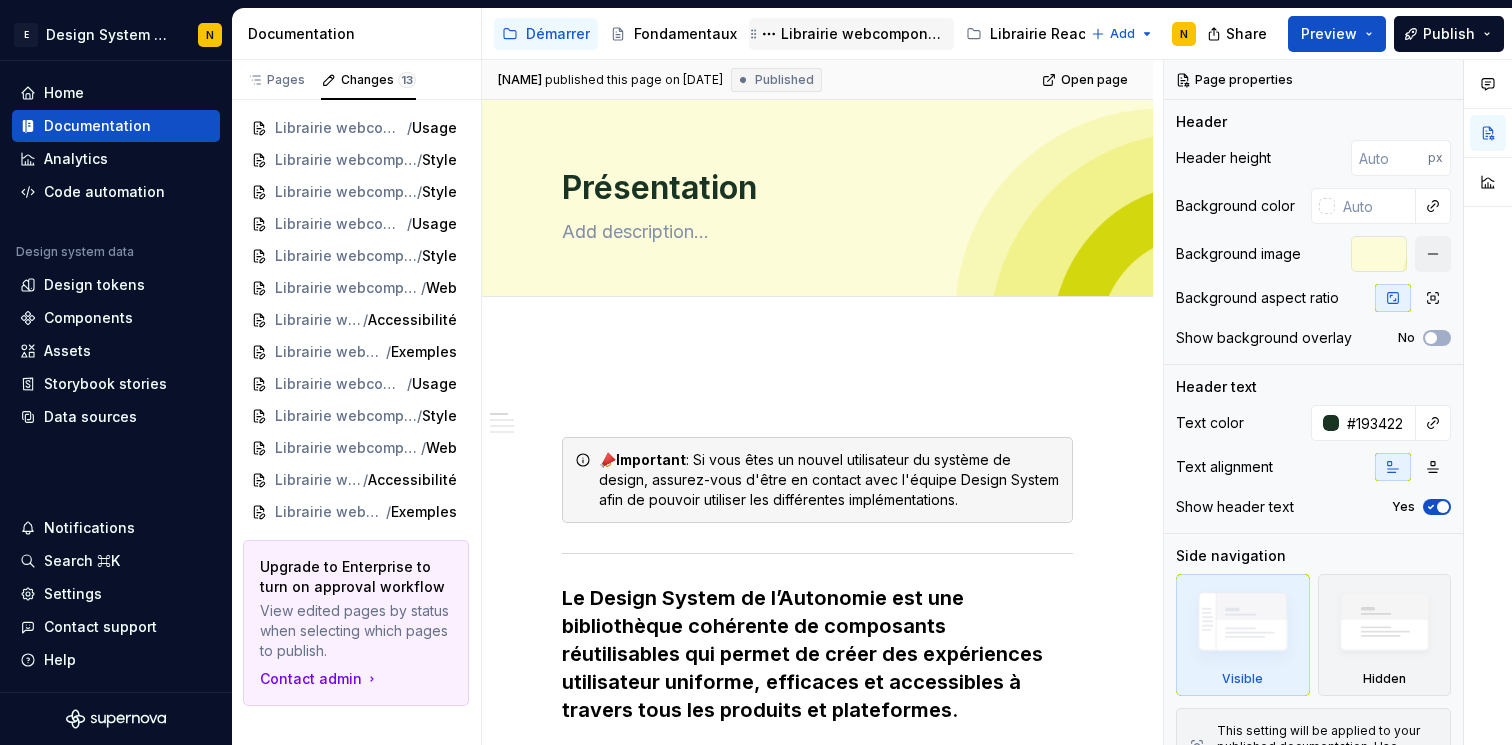 click on "Librairie webcomponents" at bounding box center (863, 34) 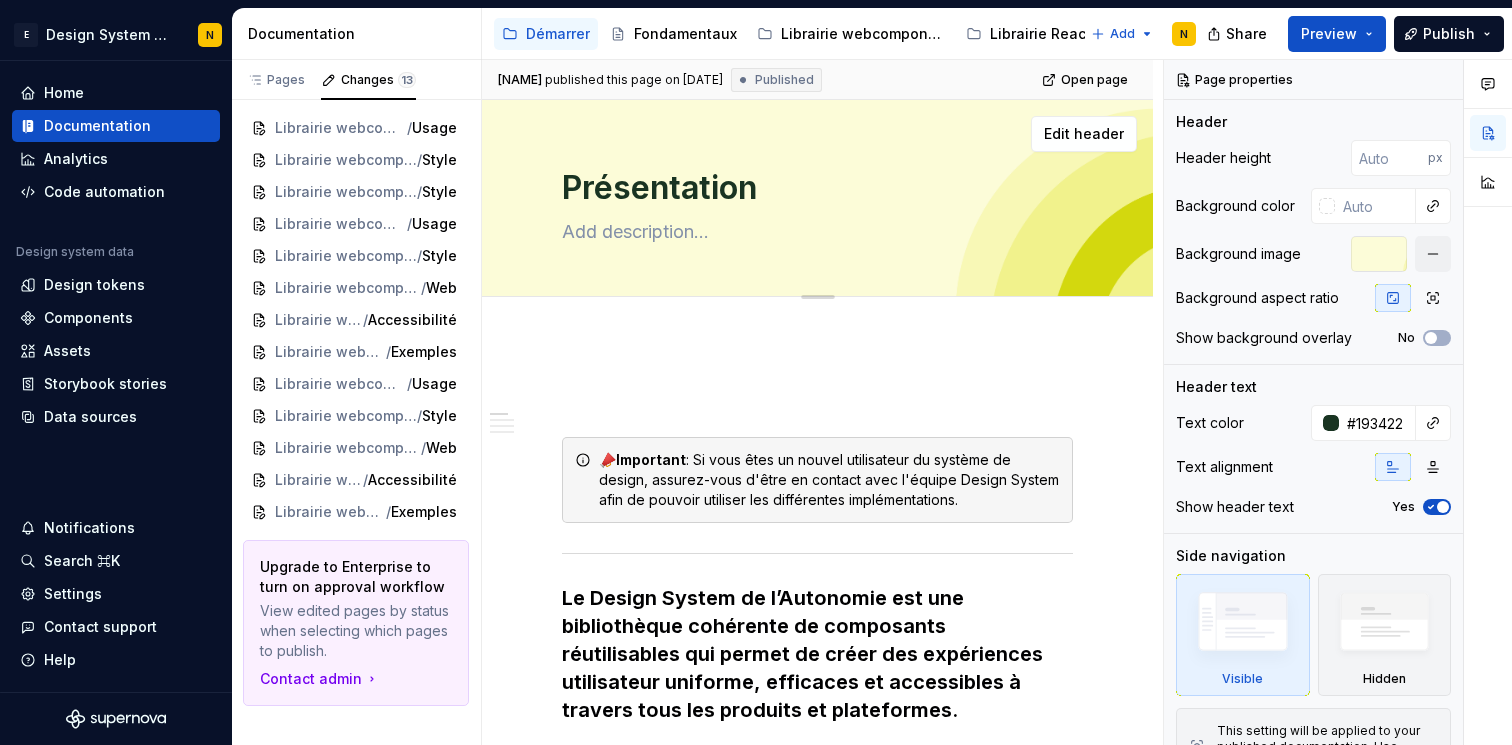 click on "Pages" at bounding box center [276, 80] 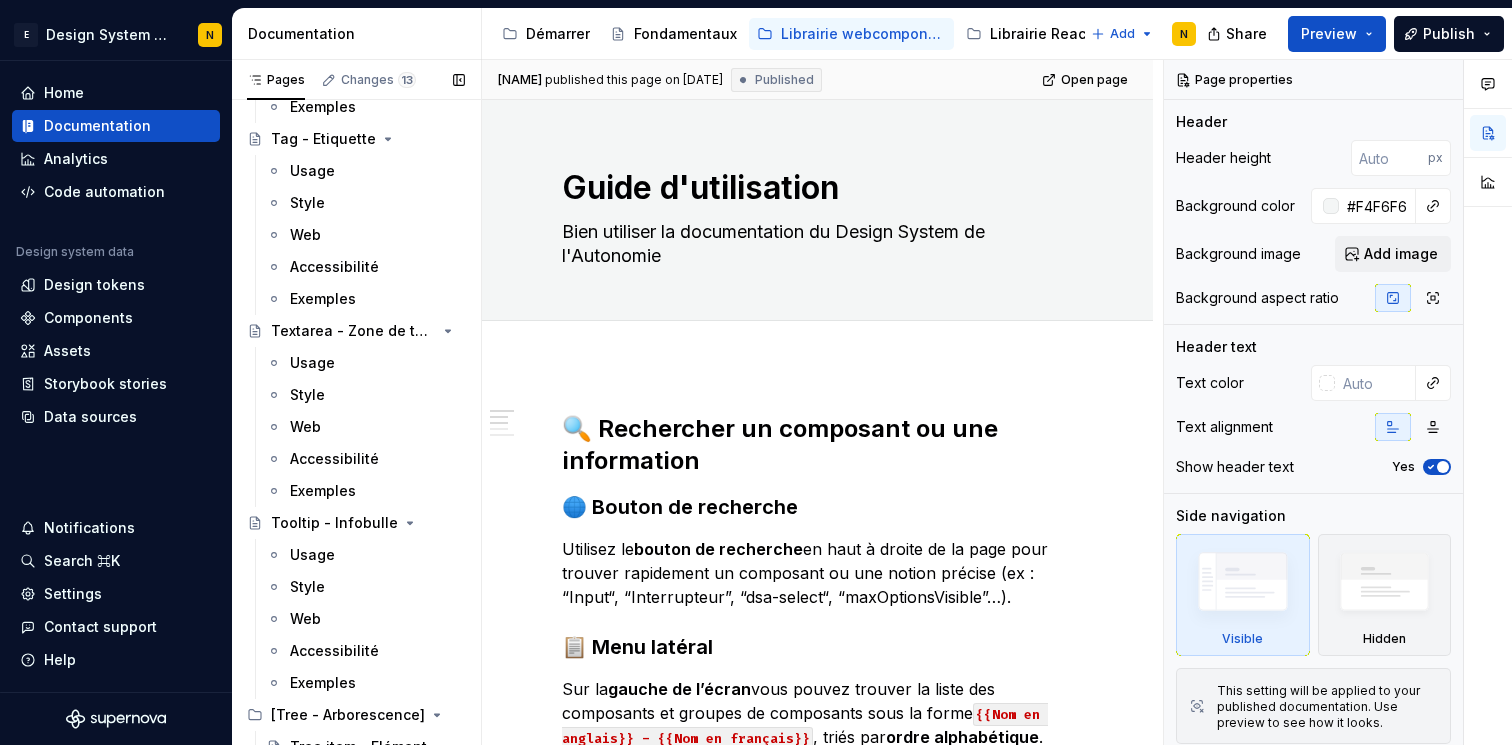 scroll, scrollTop: 18307, scrollLeft: 0, axis: vertical 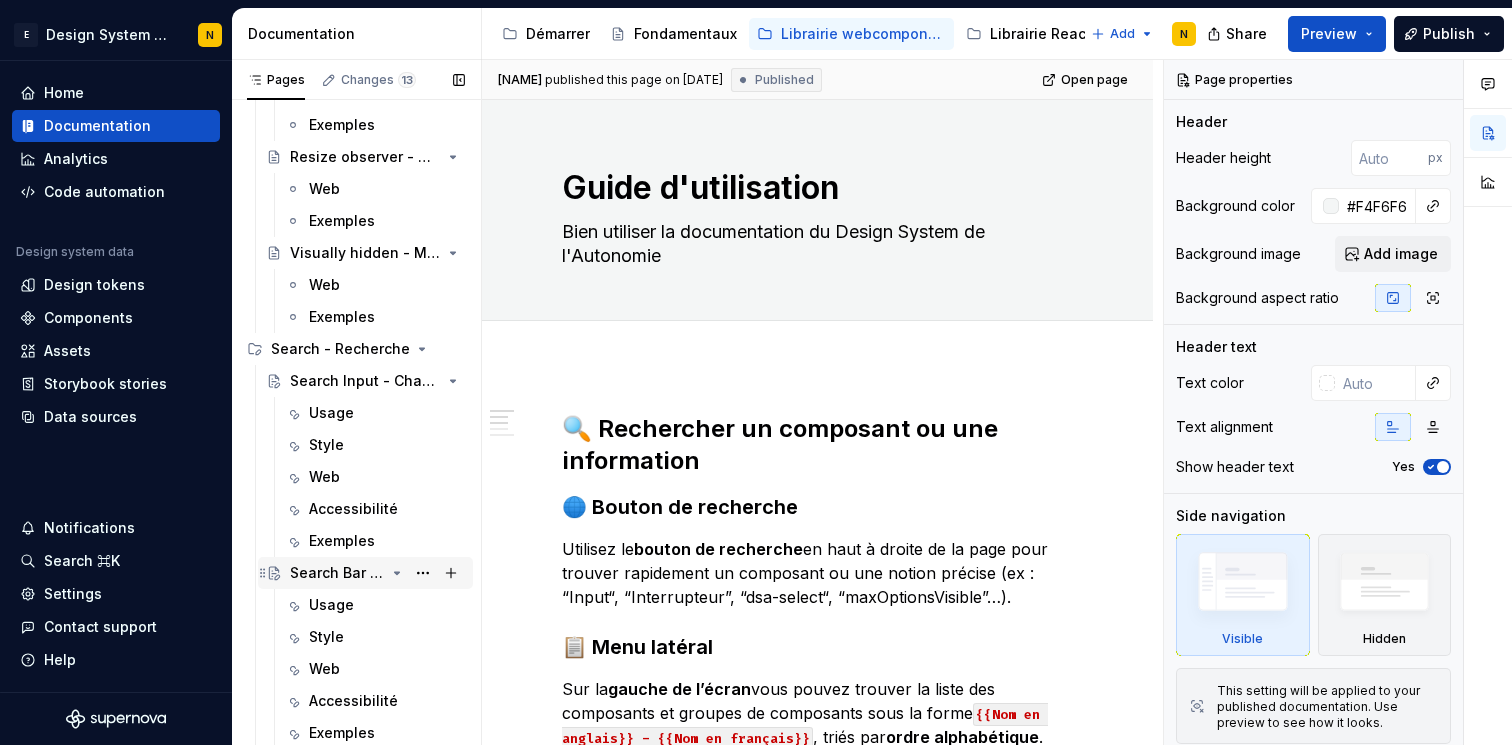 click on "Search Bar - Barre de recherche" at bounding box center (337, 573) 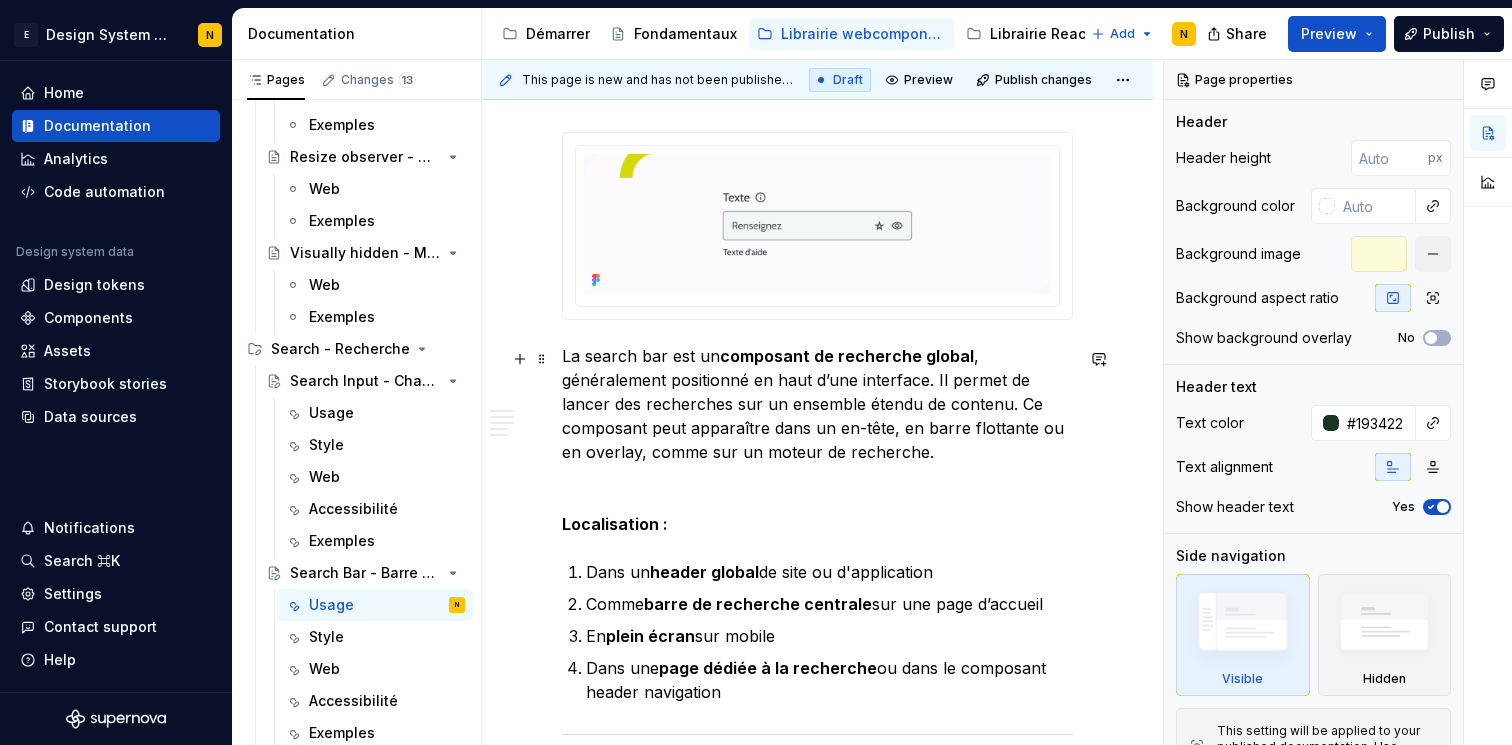 scroll, scrollTop: 359, scrollLeft: 0, axis: vertical 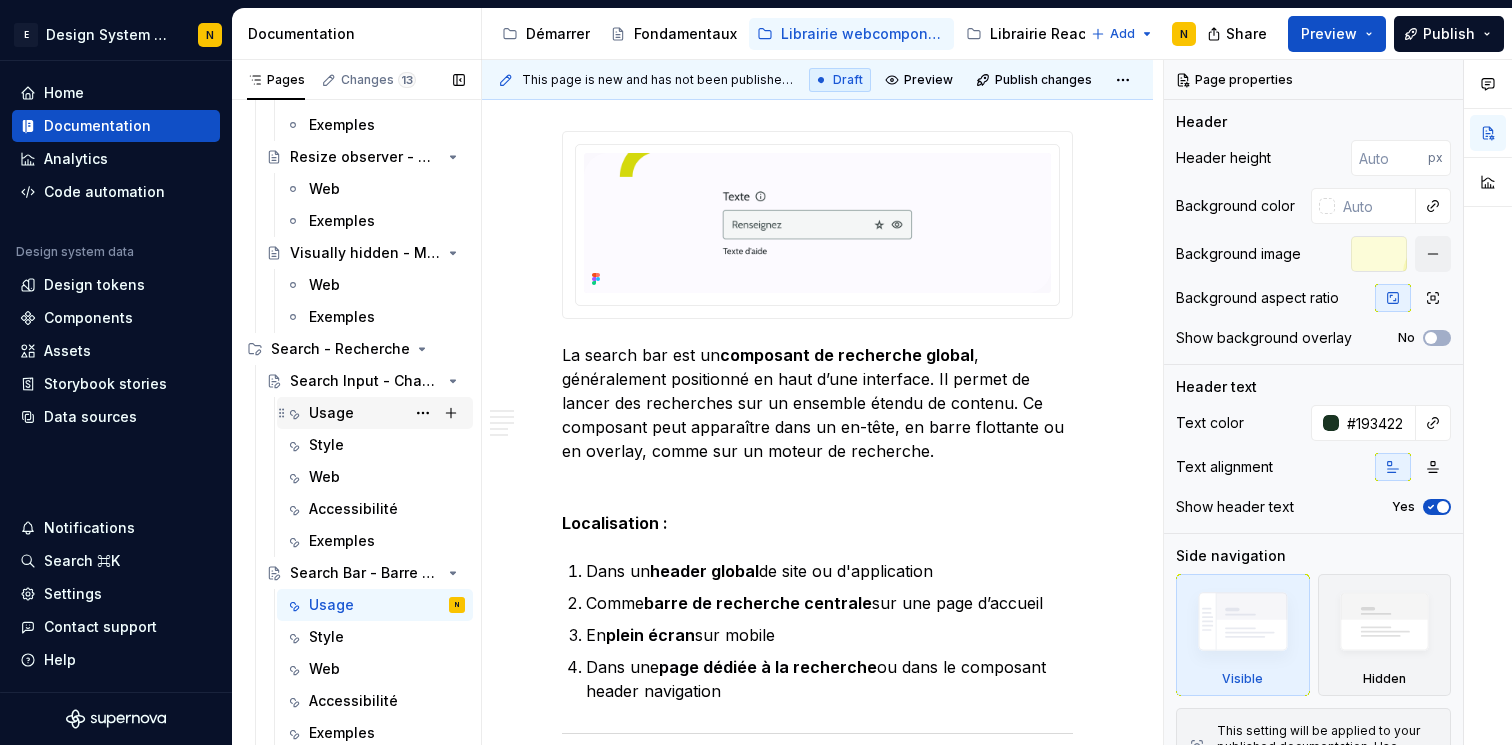 click on "Usage" at bounding box center [387, 413] 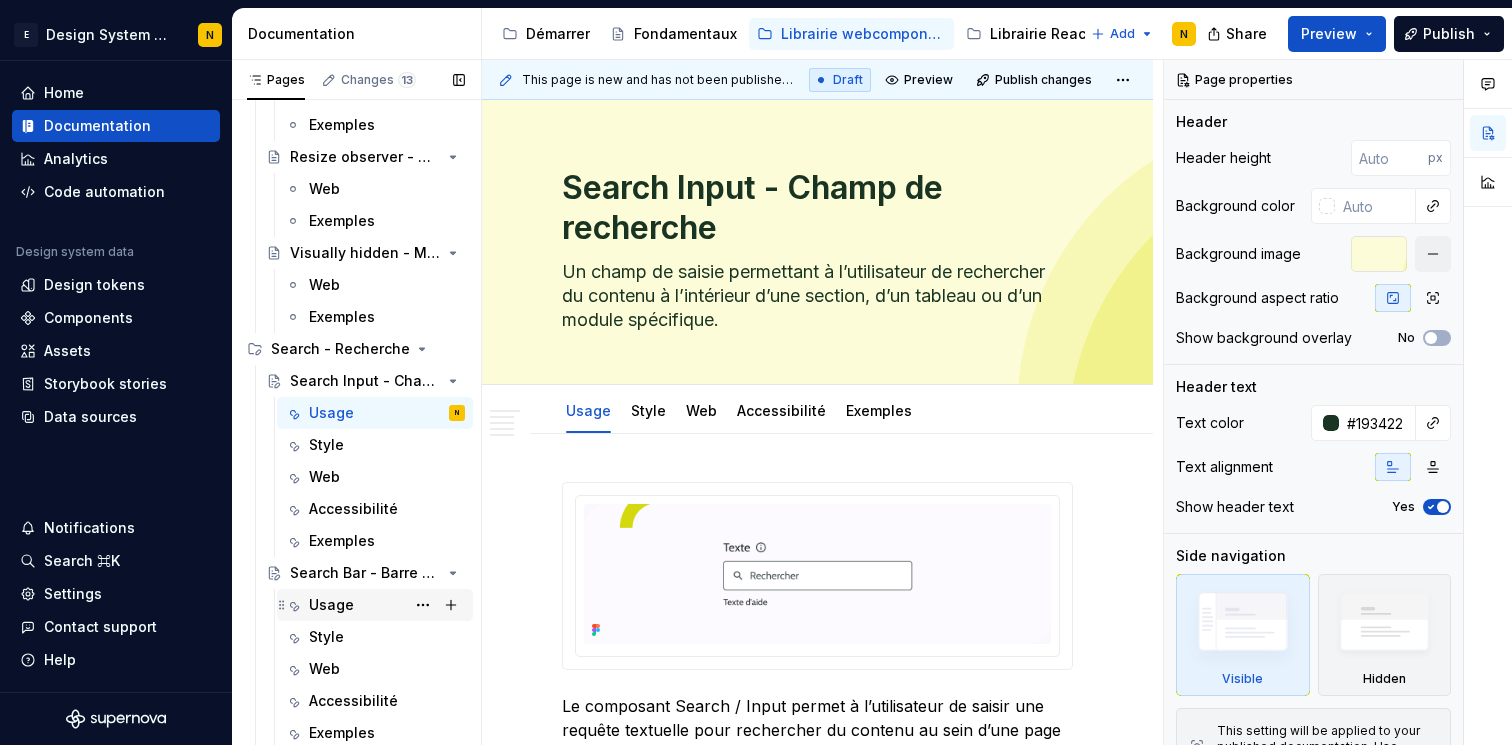 click on "Usage" at bounding box center [331, 605] 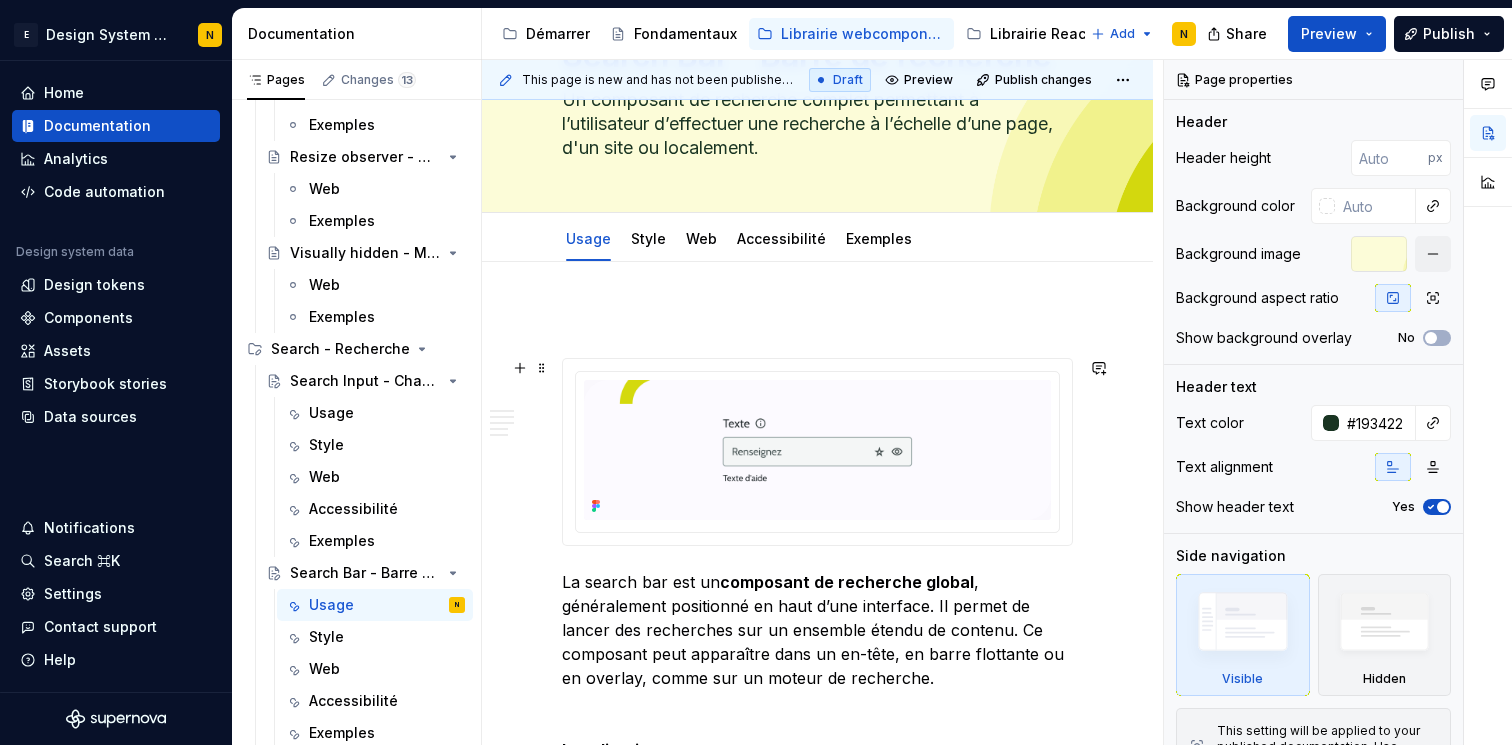 scroll, scrollTop: 164, scrollLeft: 0, axis: vertical 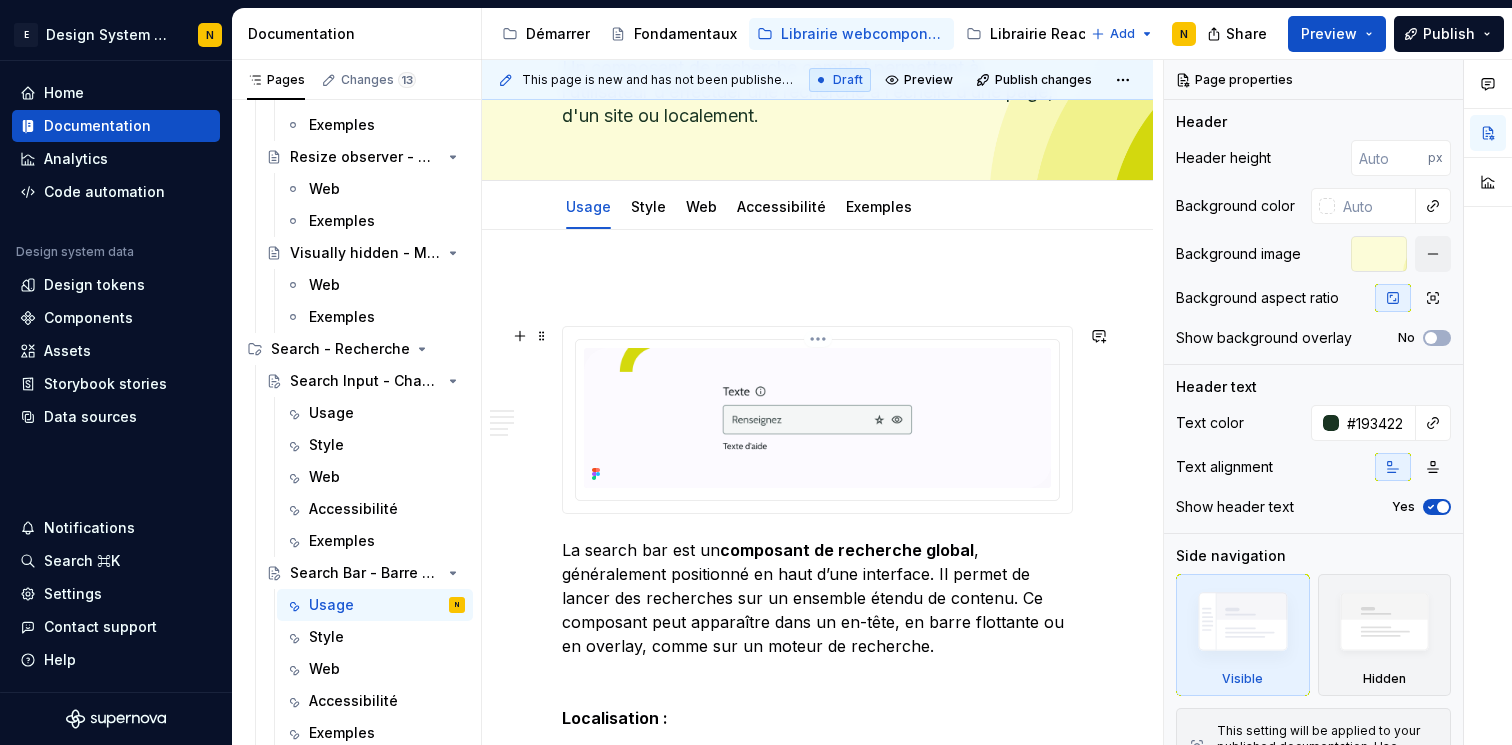 click at bounding box center [817, 418] 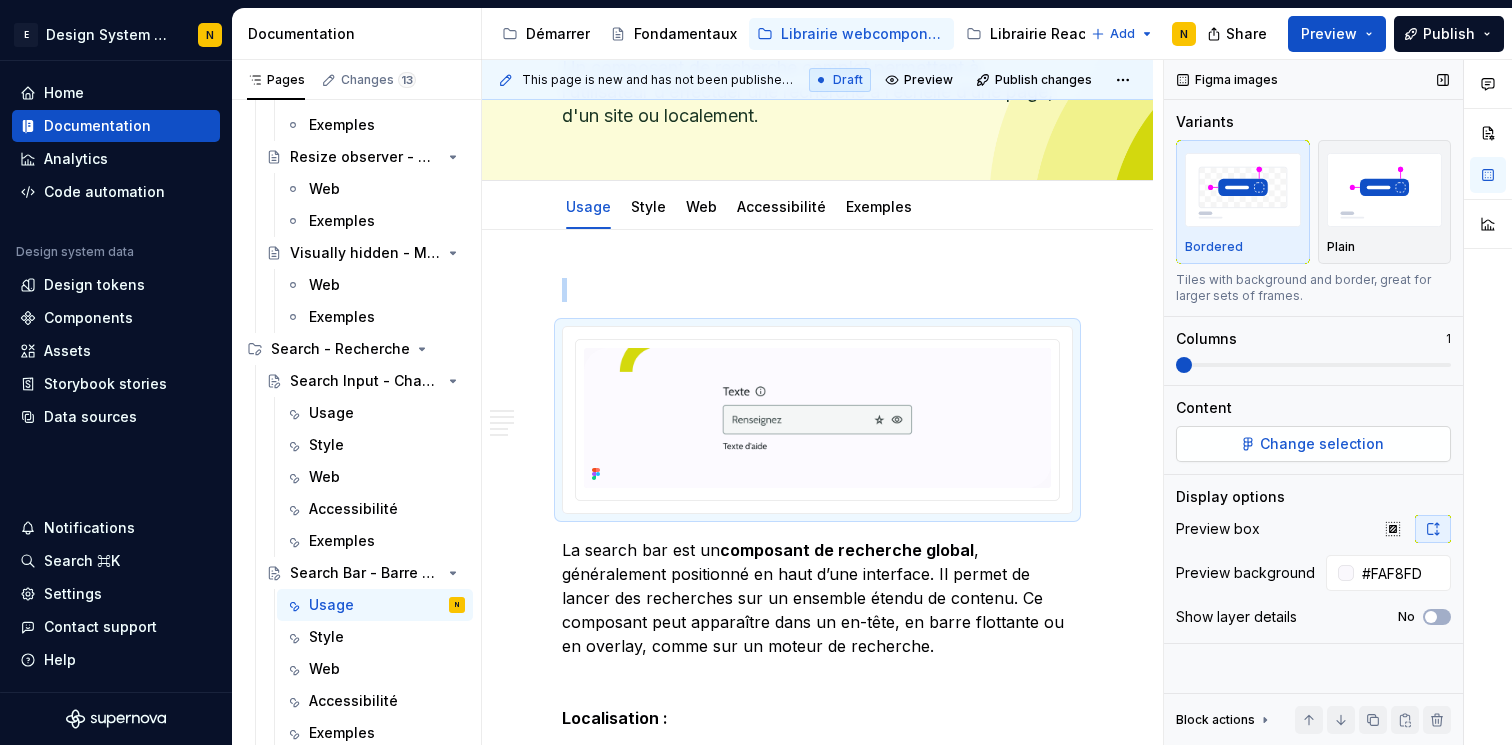 click on "Change selection" at bounding box center [1322, 444] 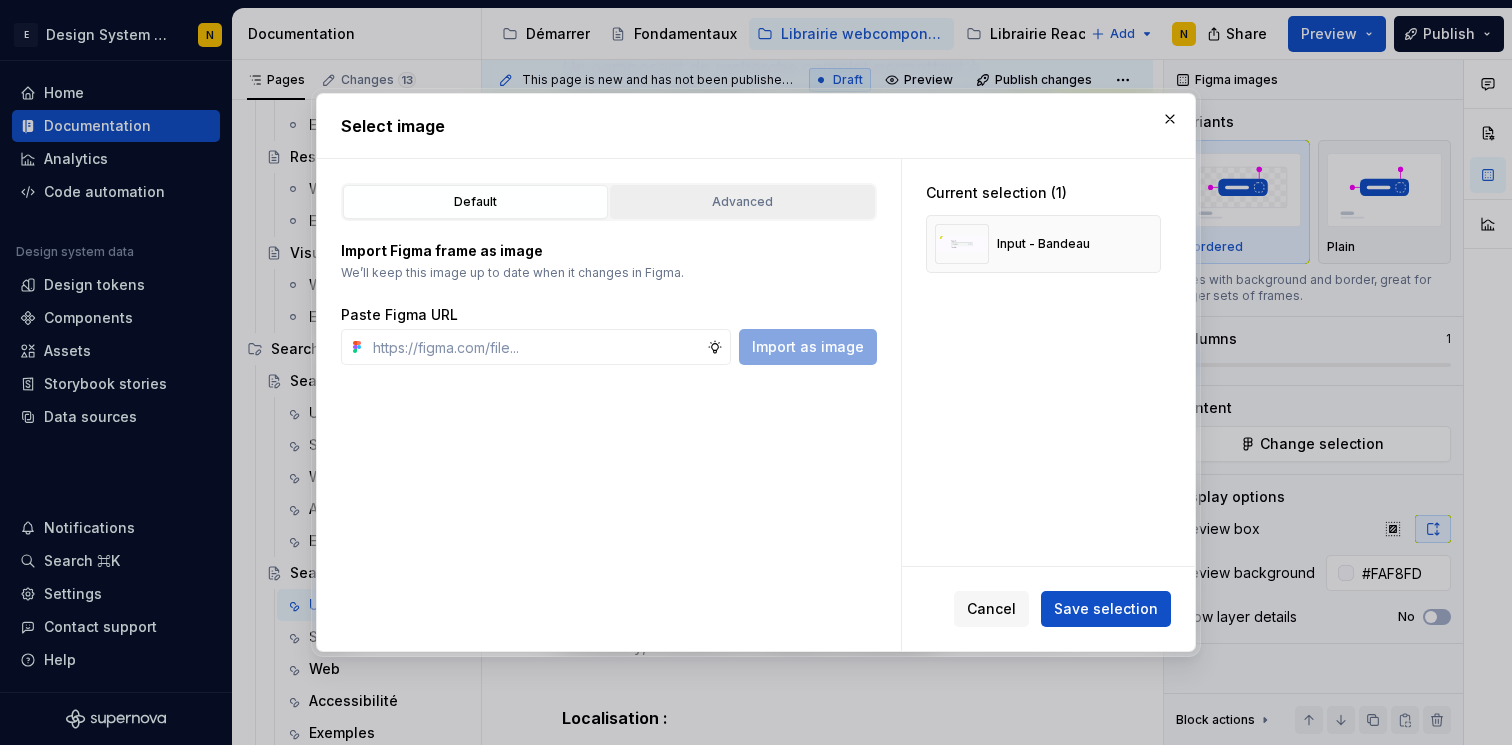 click on "Advanced" at bounding box center [742, 202] 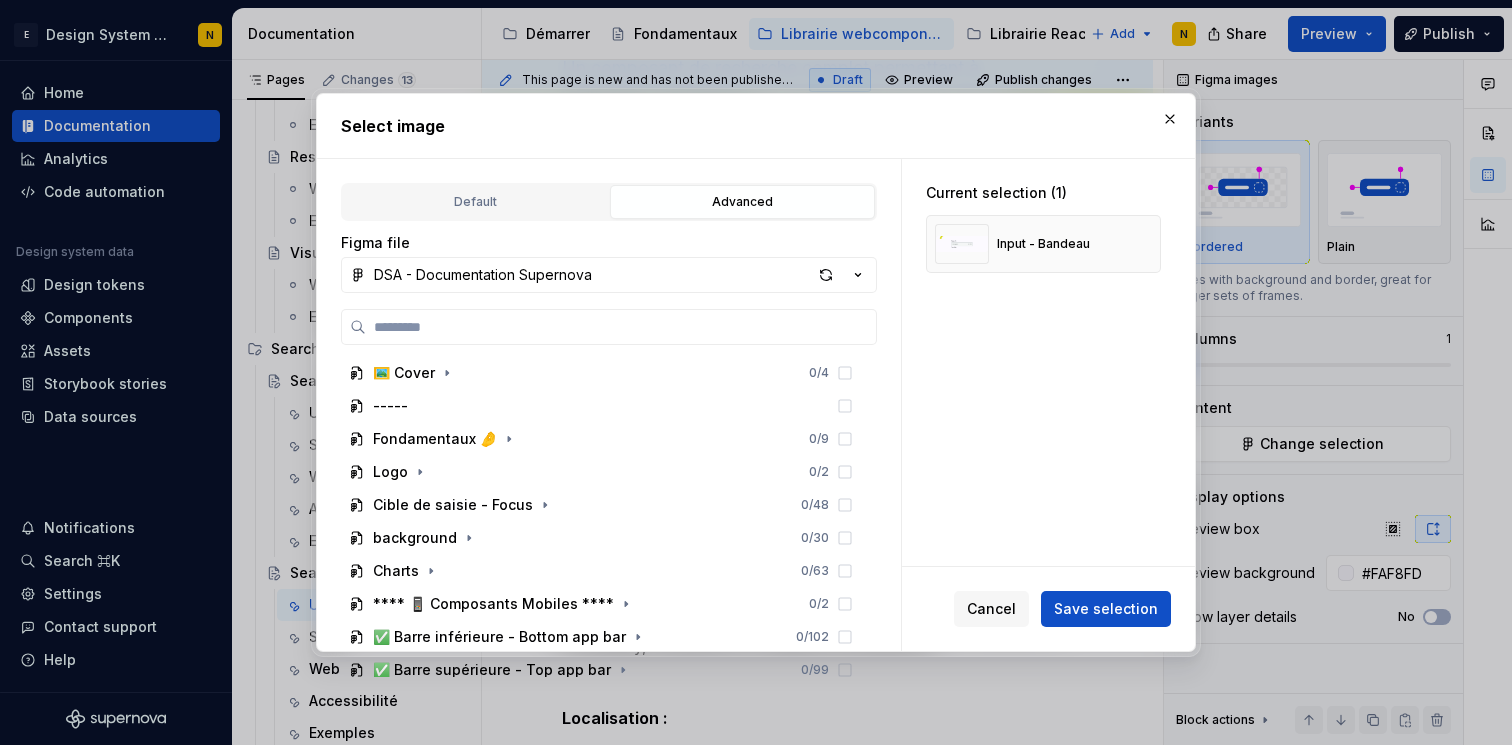type 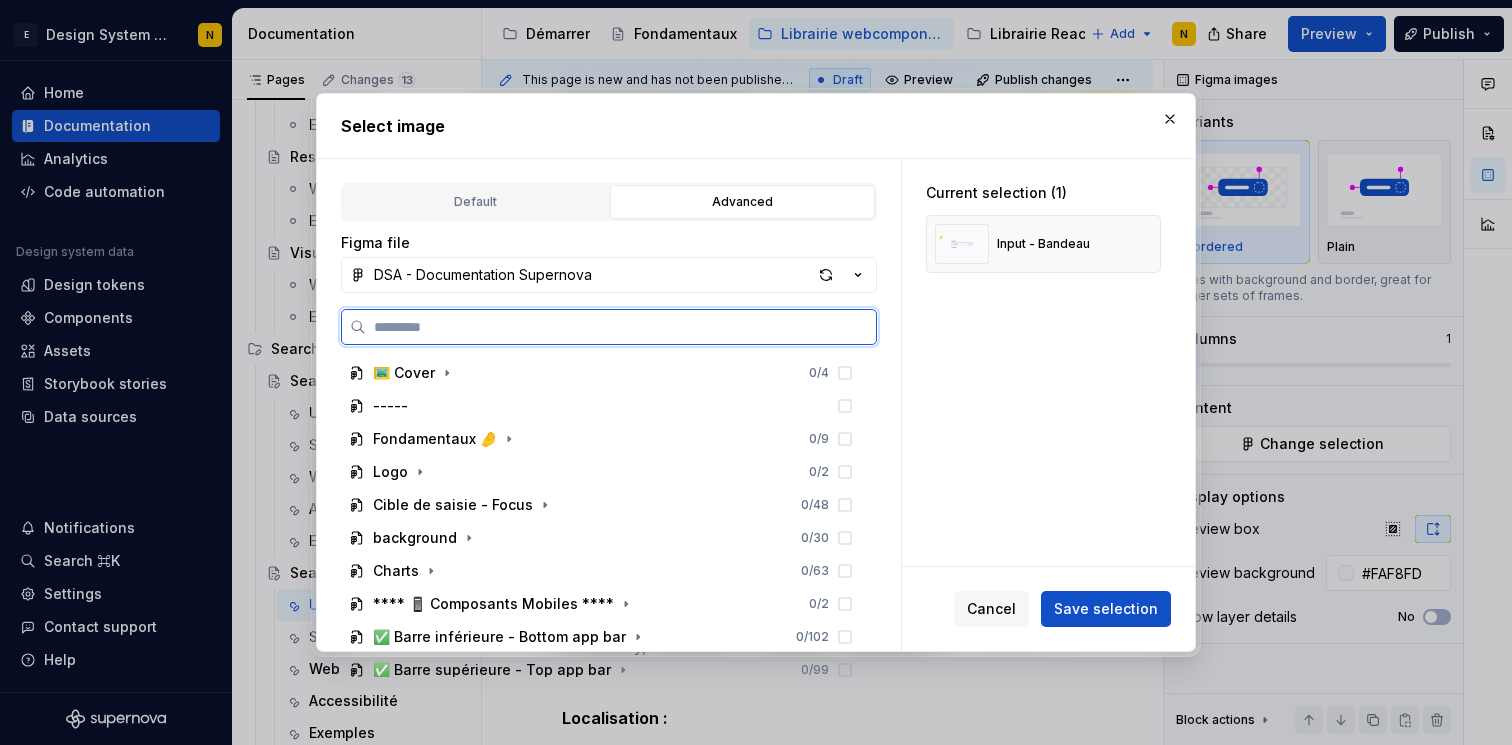 click at bounding box center [621, 327] 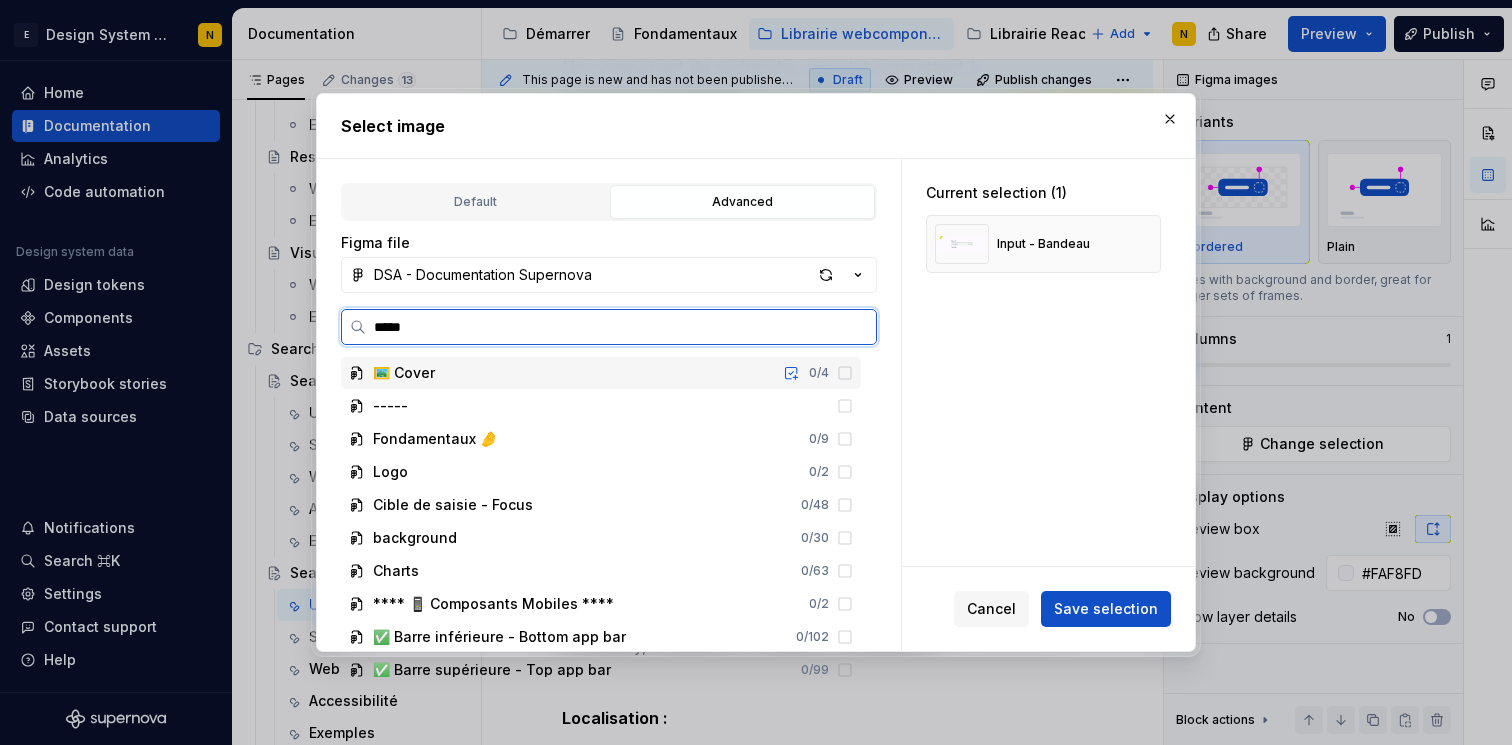 type on "******" 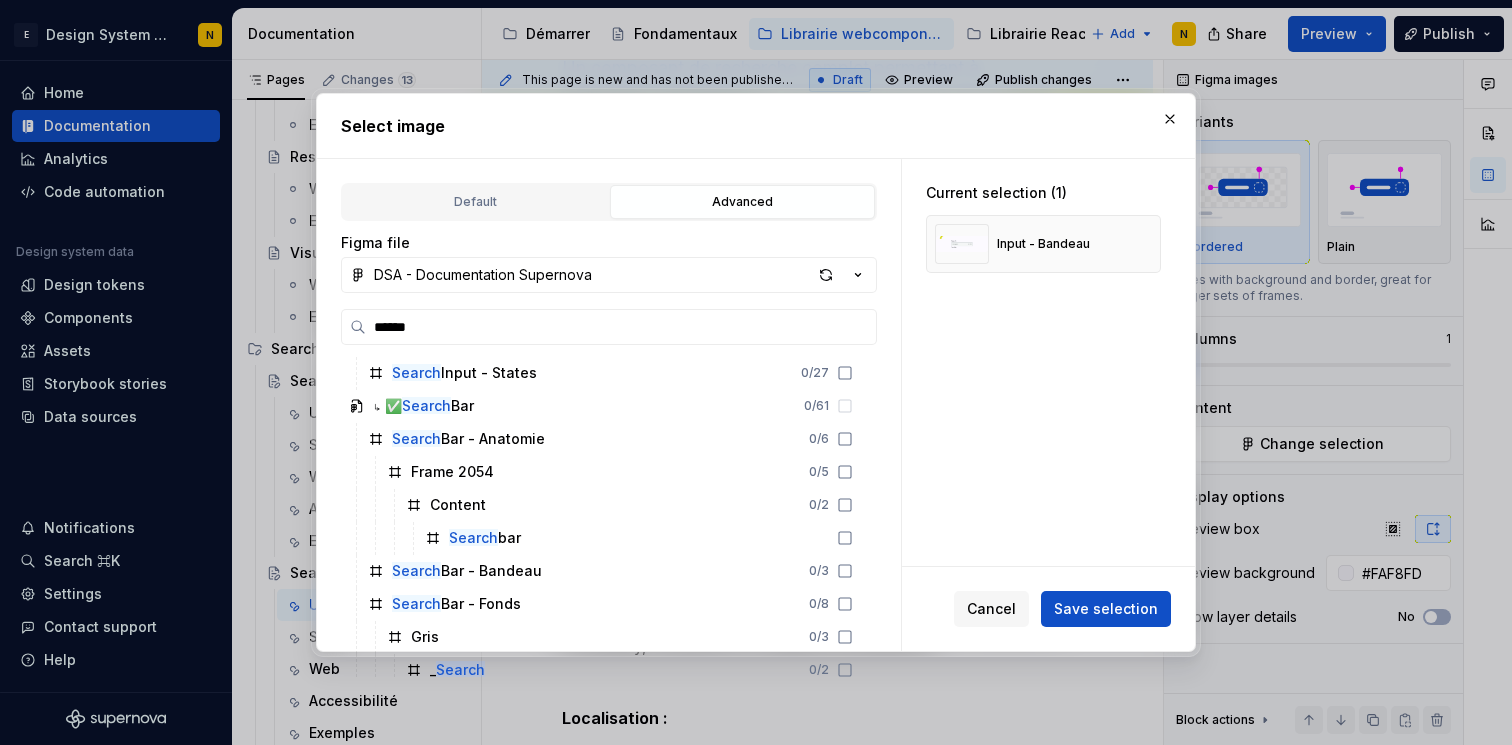 scroll, scrollTop: 1147, scrollLeft: 0, axis: vertical 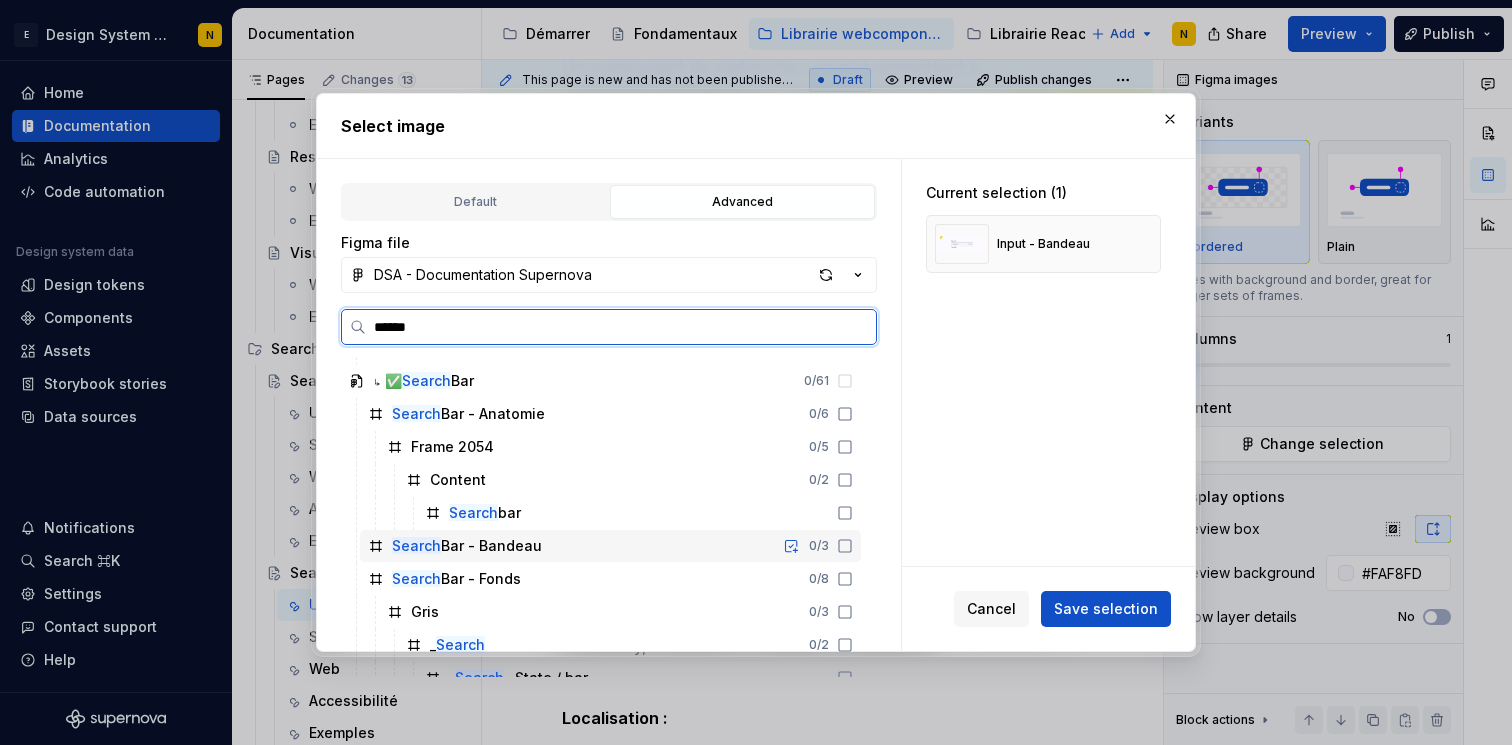click 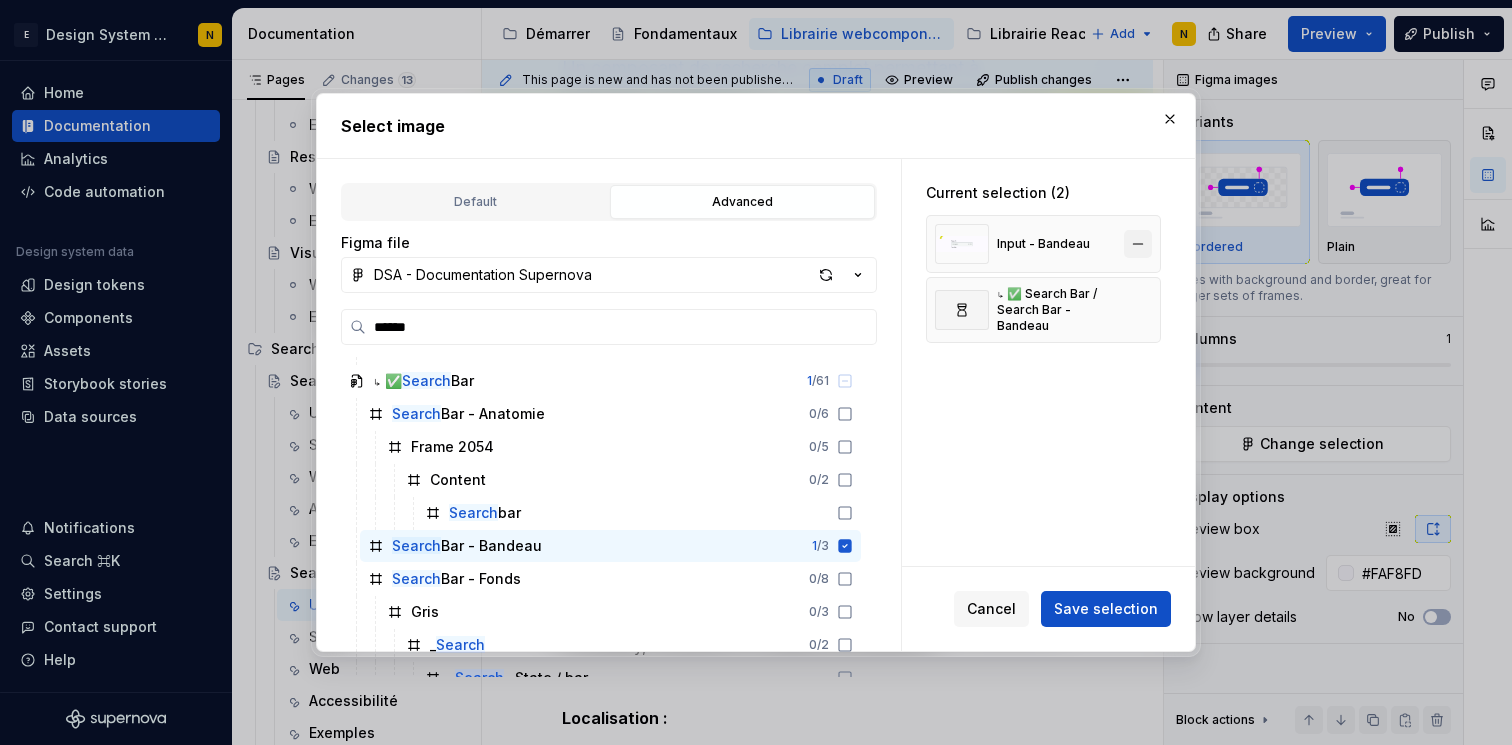 click at bounding box center [1138, 244] 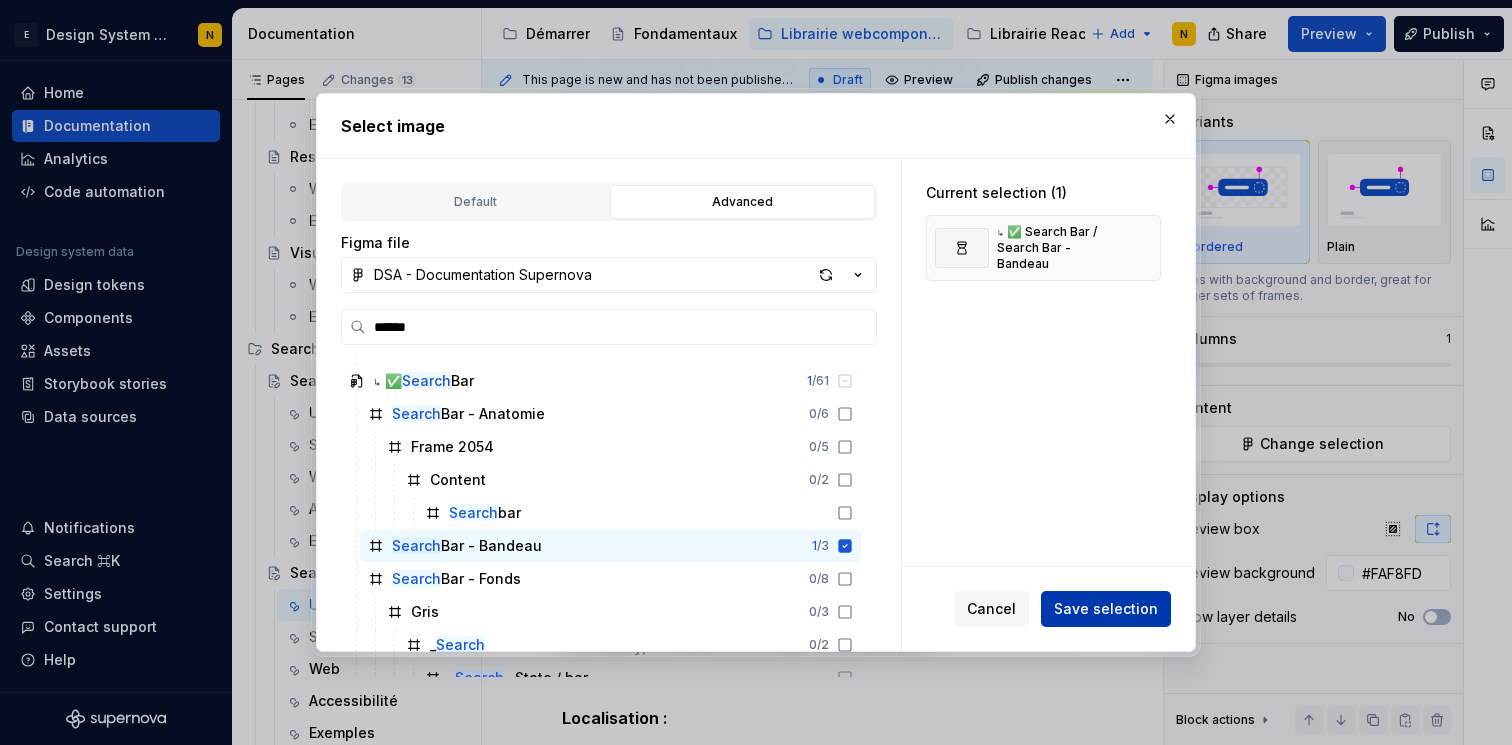 click on "Save selection" at bounding box center (1106, 609) 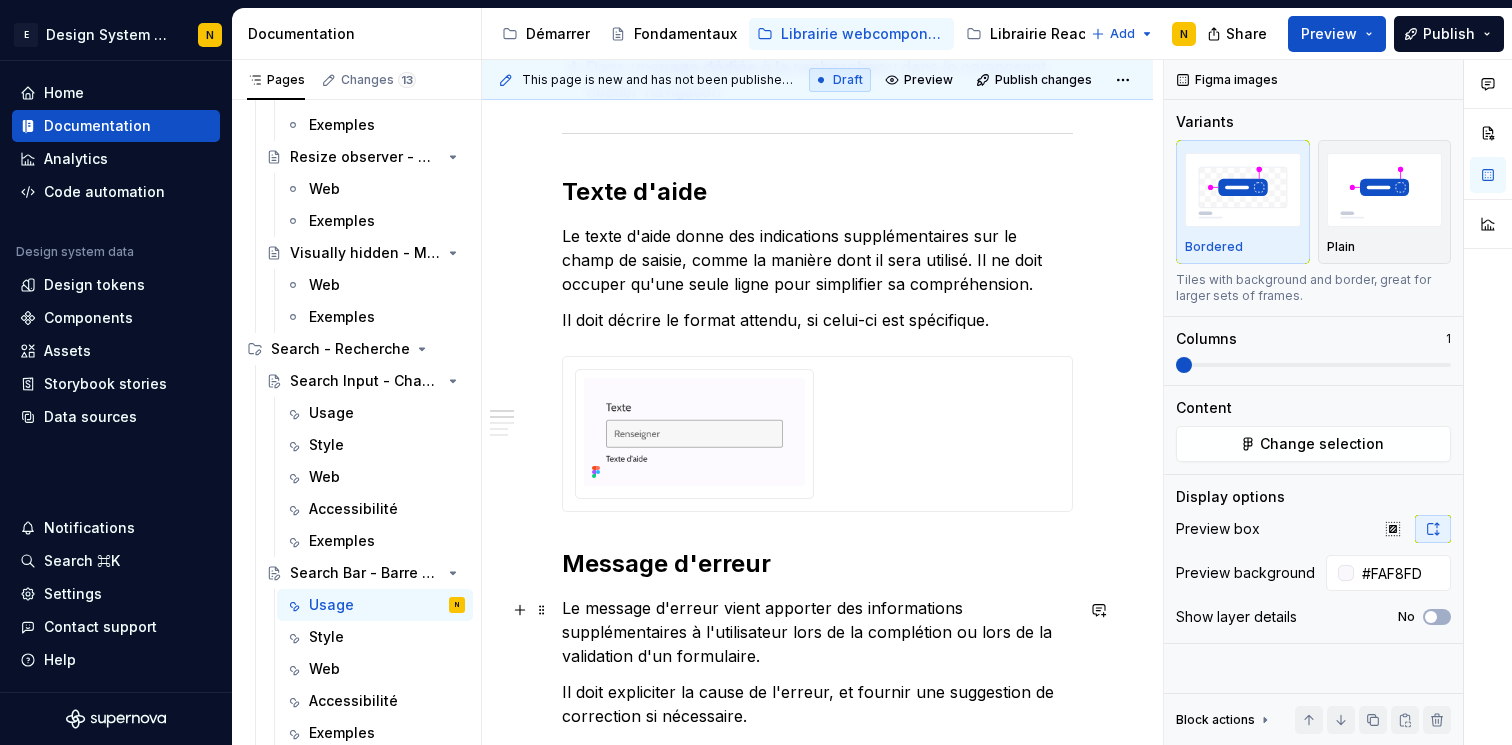 scroll, scrollTop: 1012, scrollLeft: 0, axis: vertical 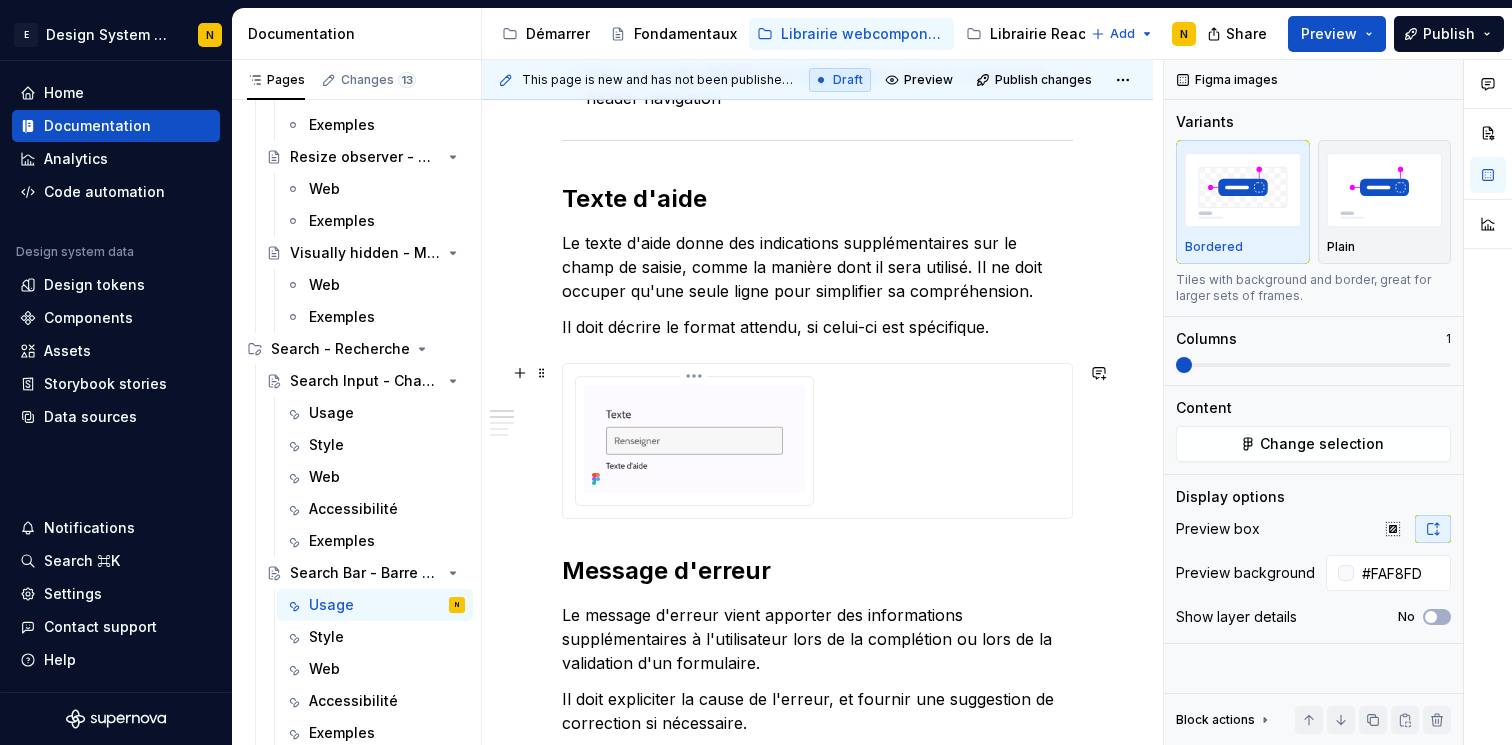 type 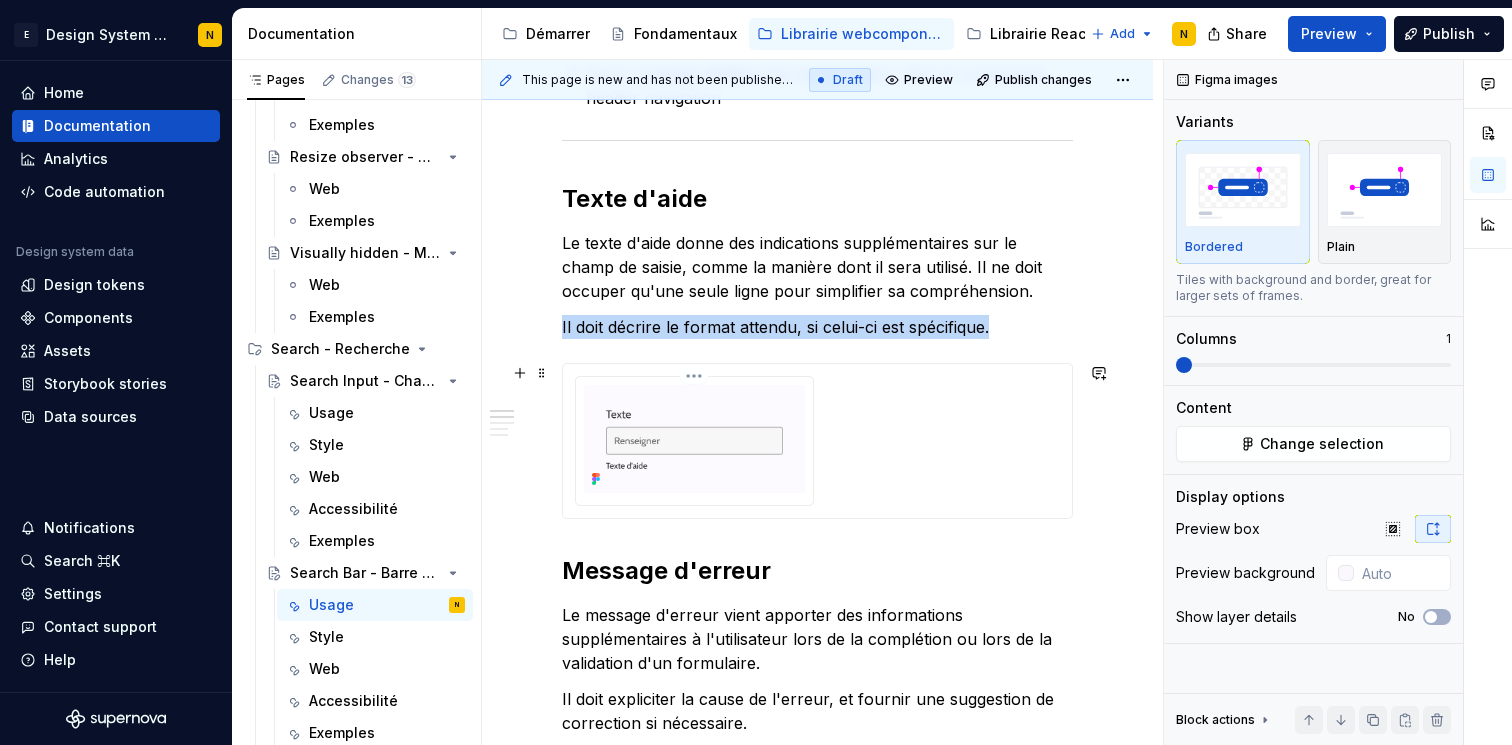 click at bounding box center [694, 439] 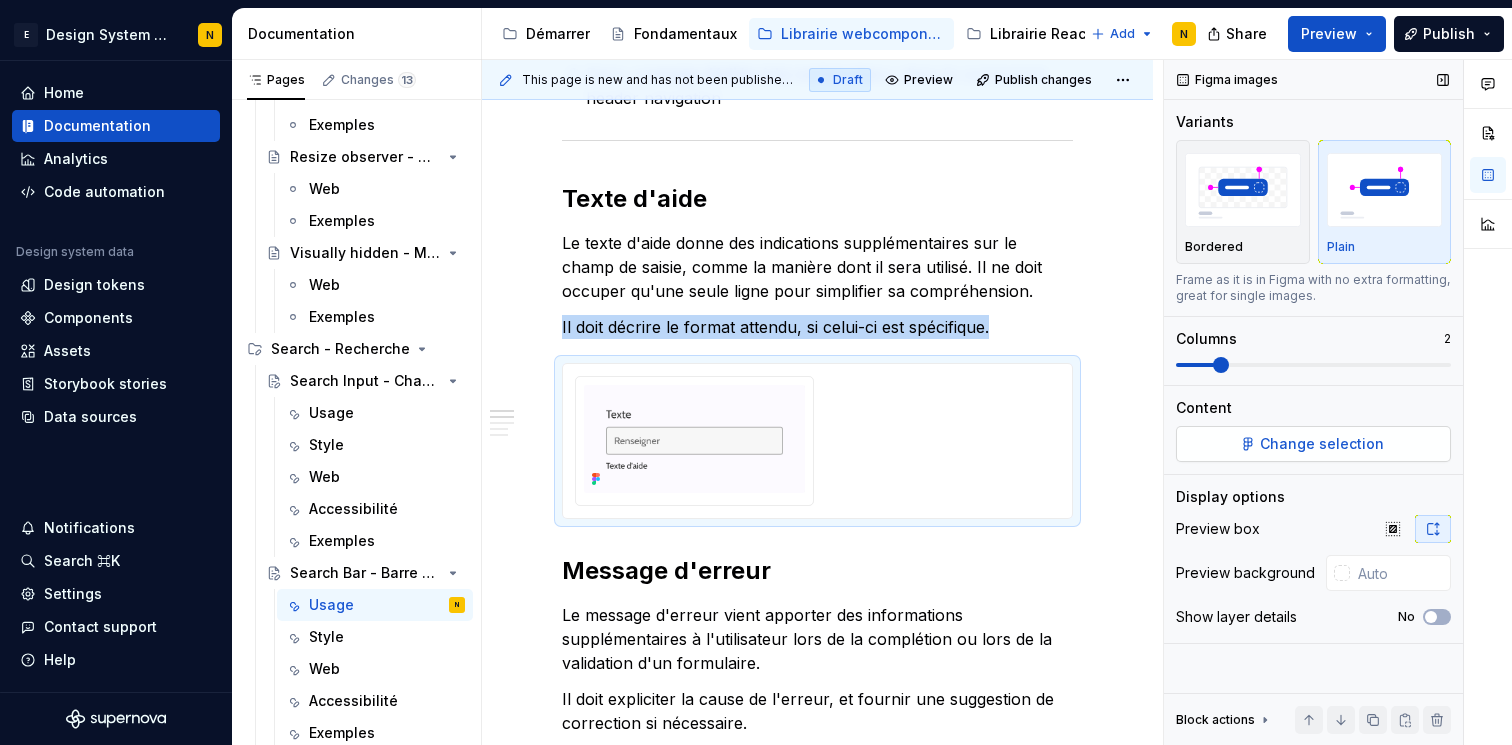 click on "Change selection" at bounding box center [1313, 444] 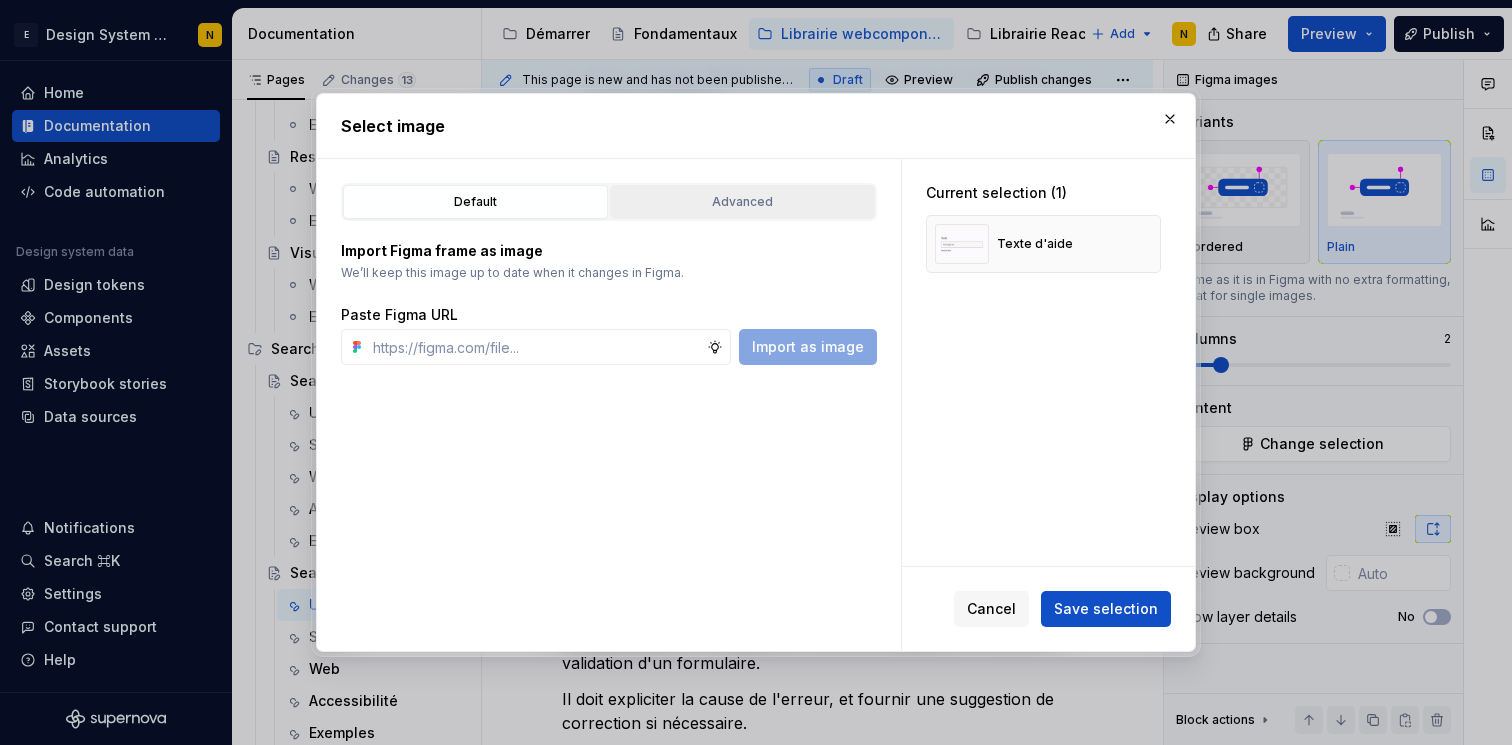 click on "Advanced" at bounding box center [742, 202] 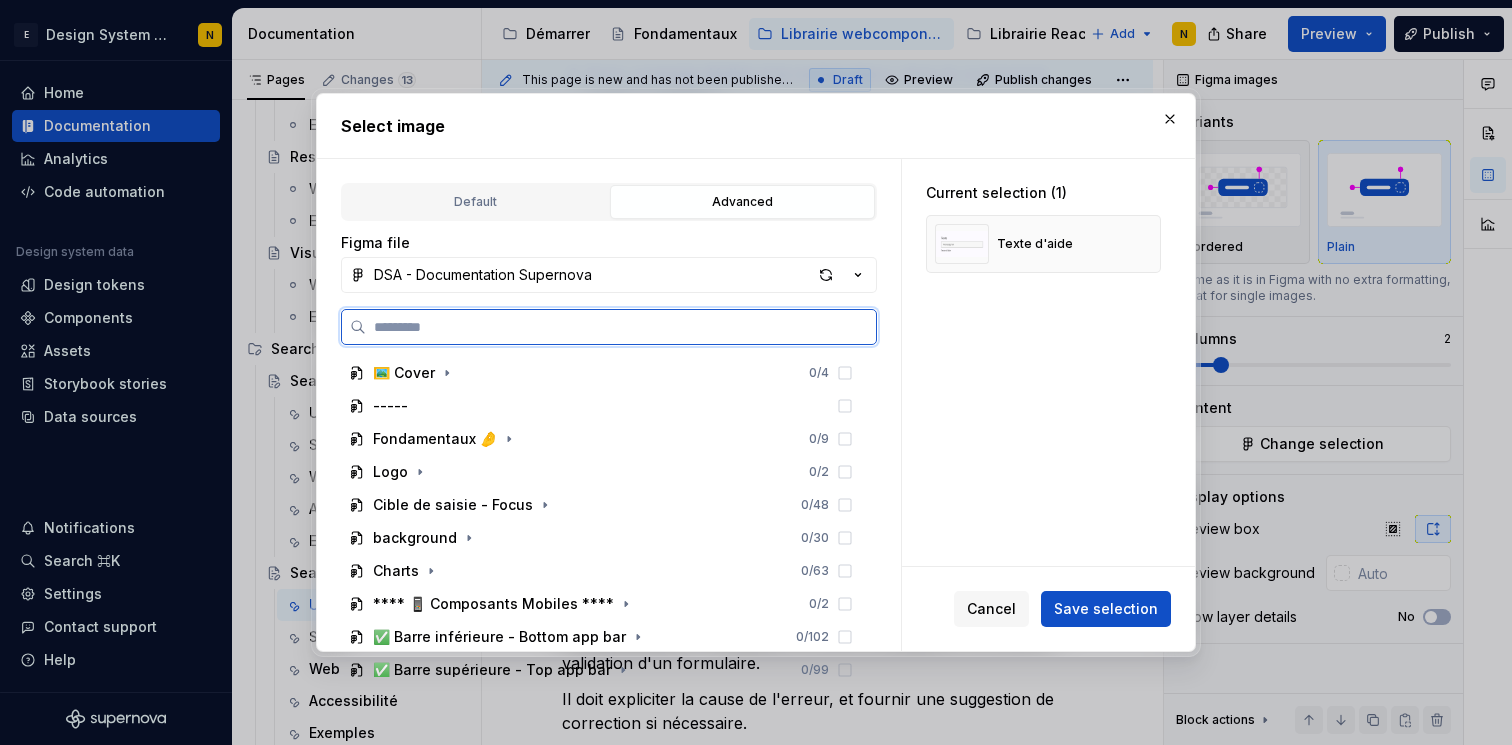 click at bounding box center [621, 327] 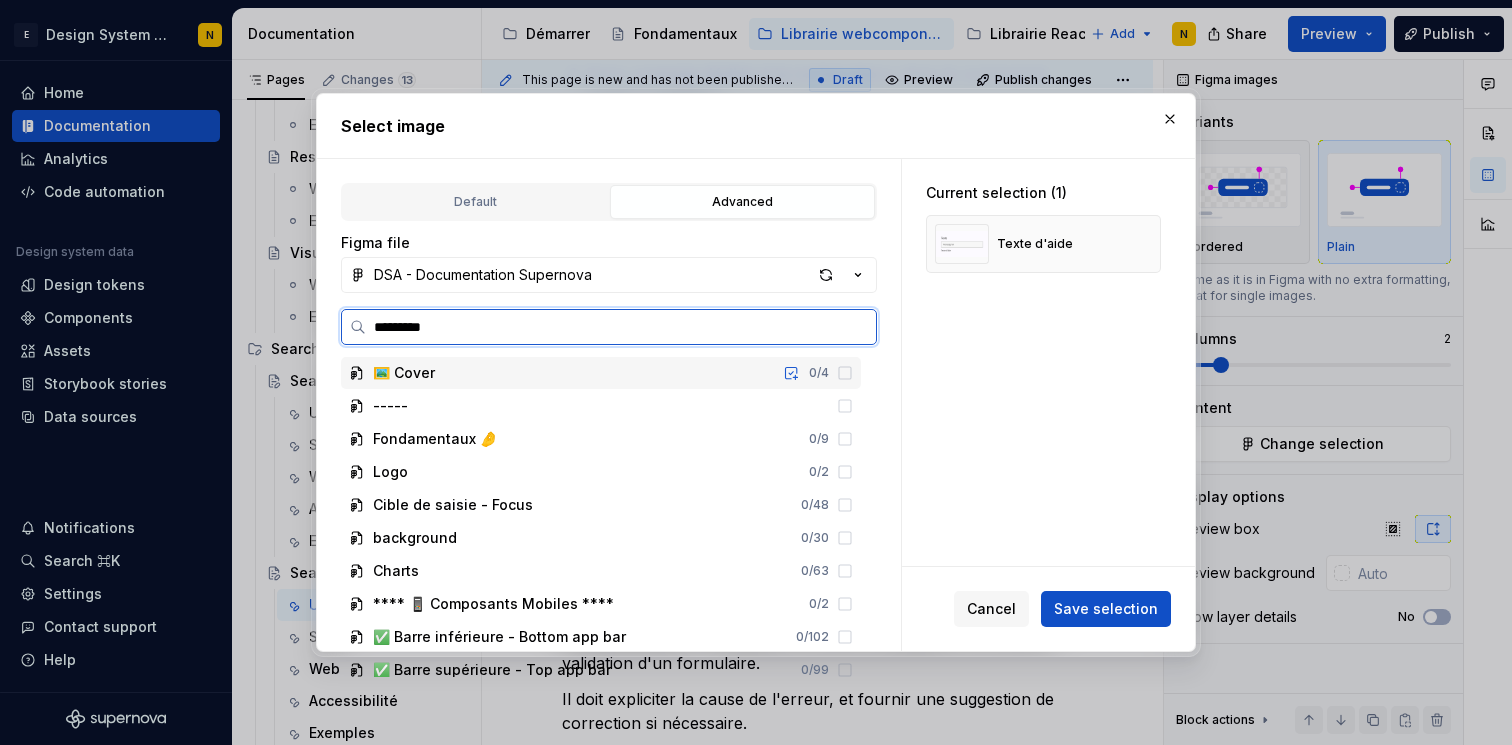 type on "**********" 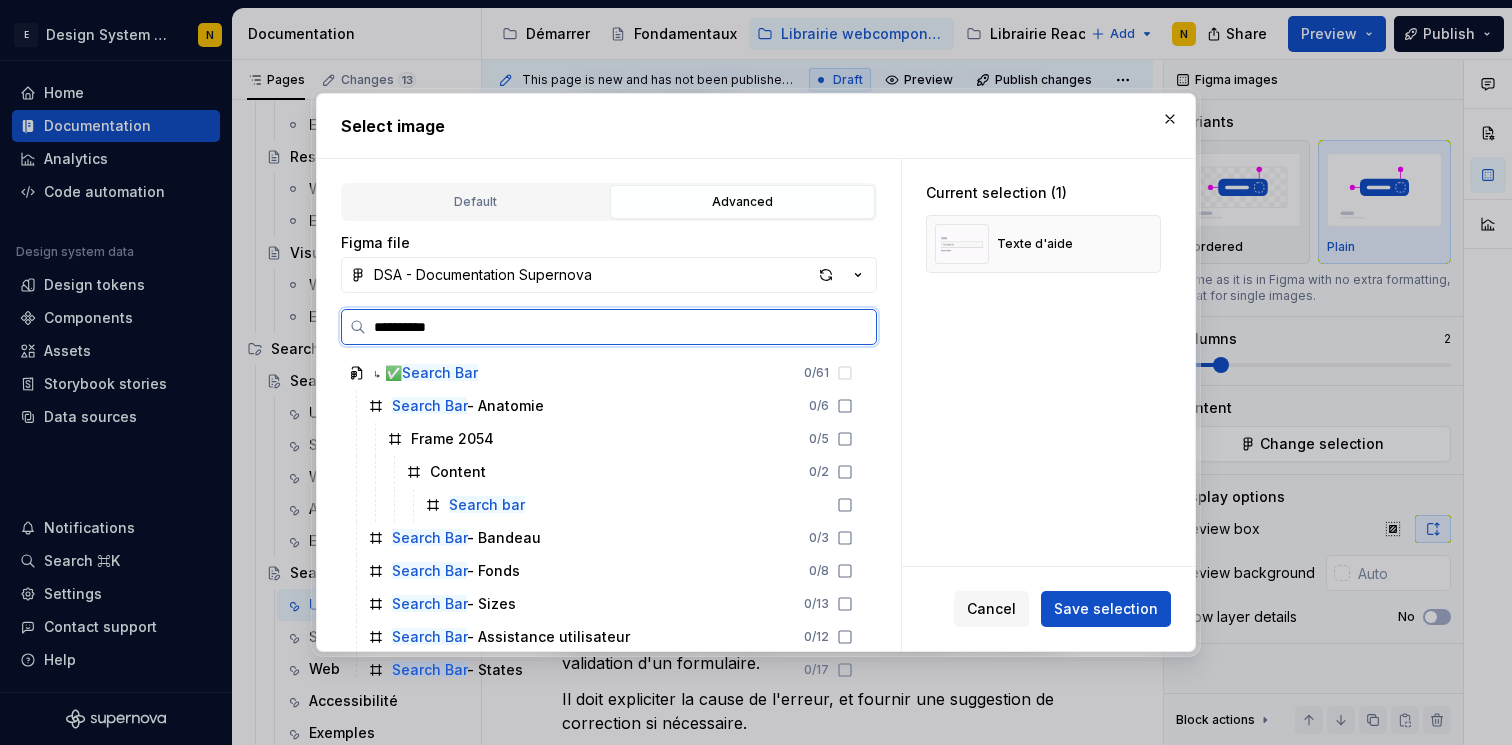 scroll, scrollTop: 208, scrollLeft: 0, axis: vertical 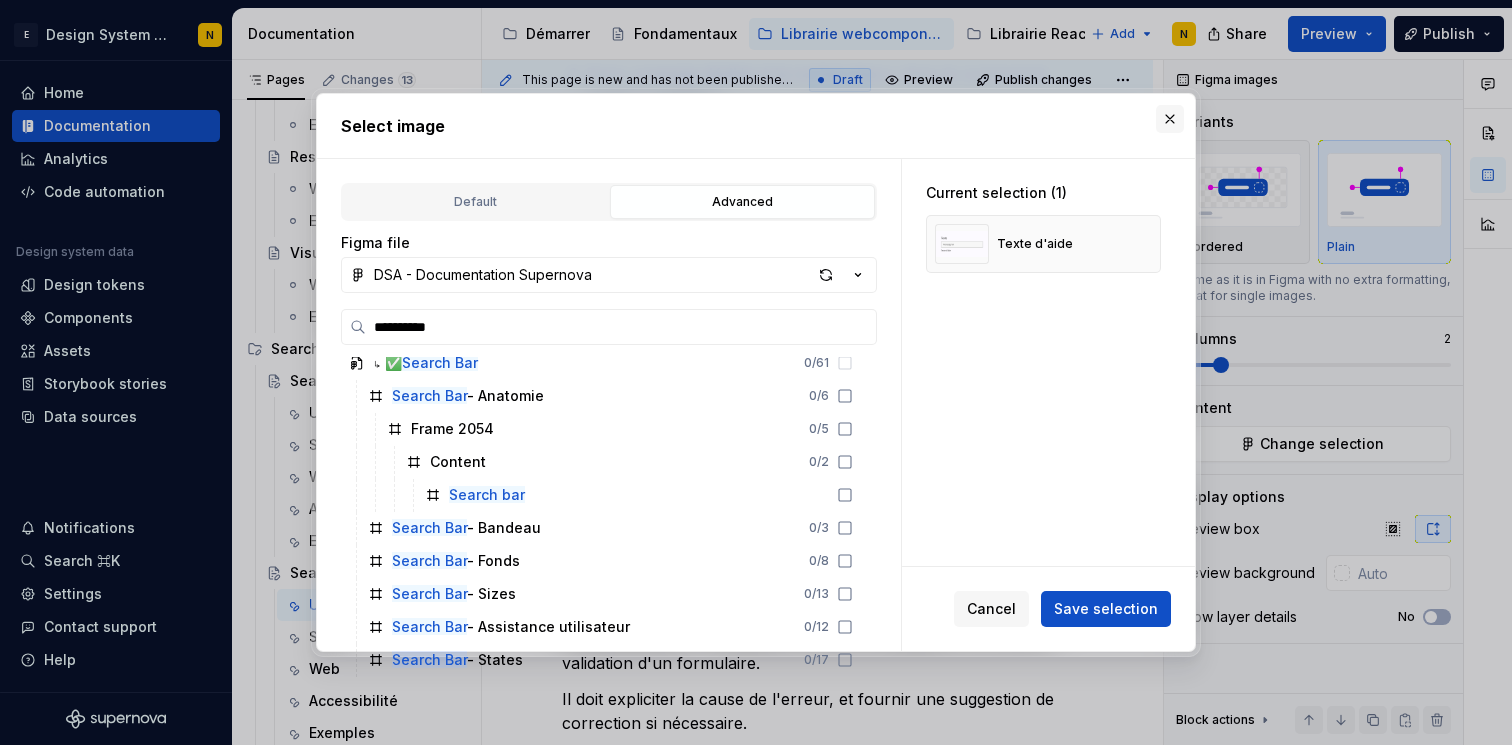 click at bounding box center (1170, 119) 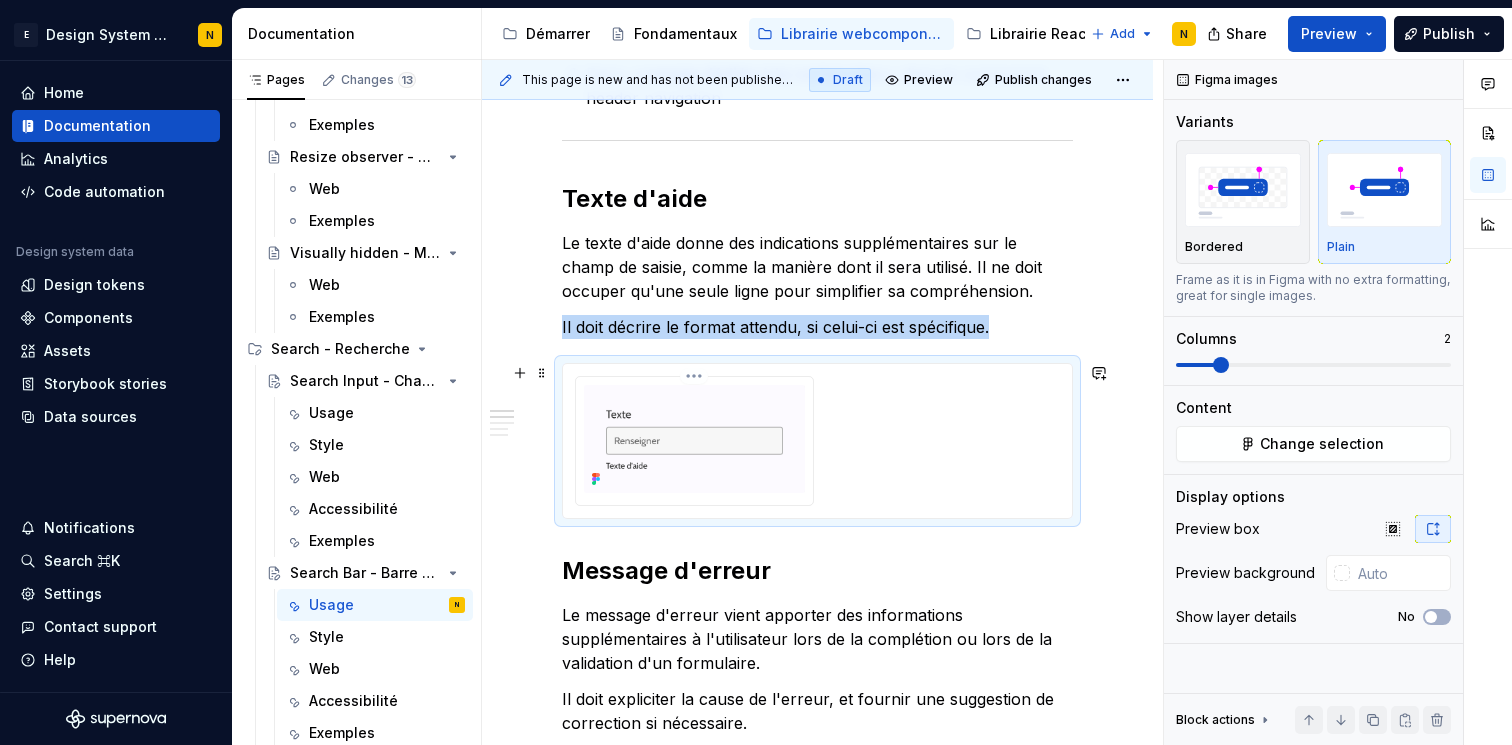 click at bounding box center [694, 439] 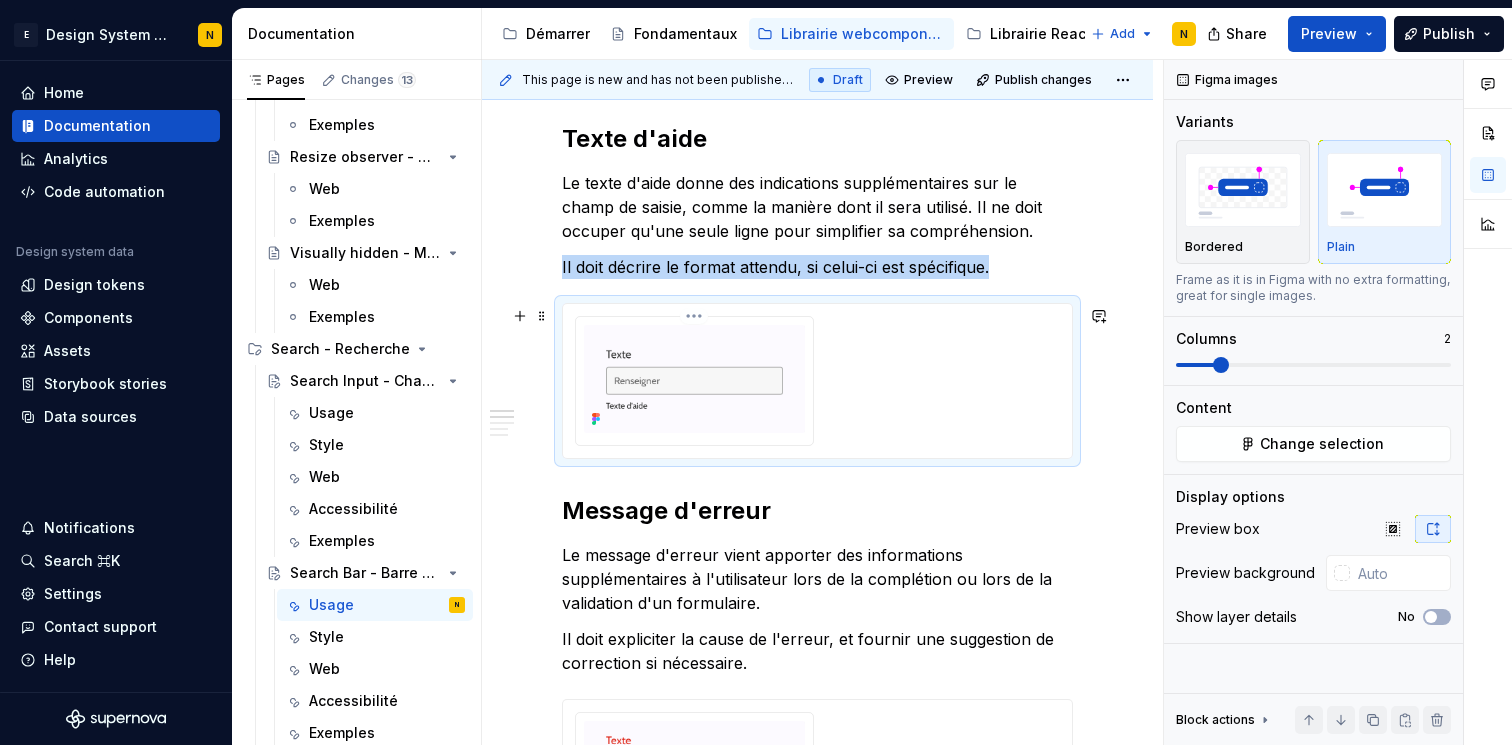 click at bounding box center [694, 379] 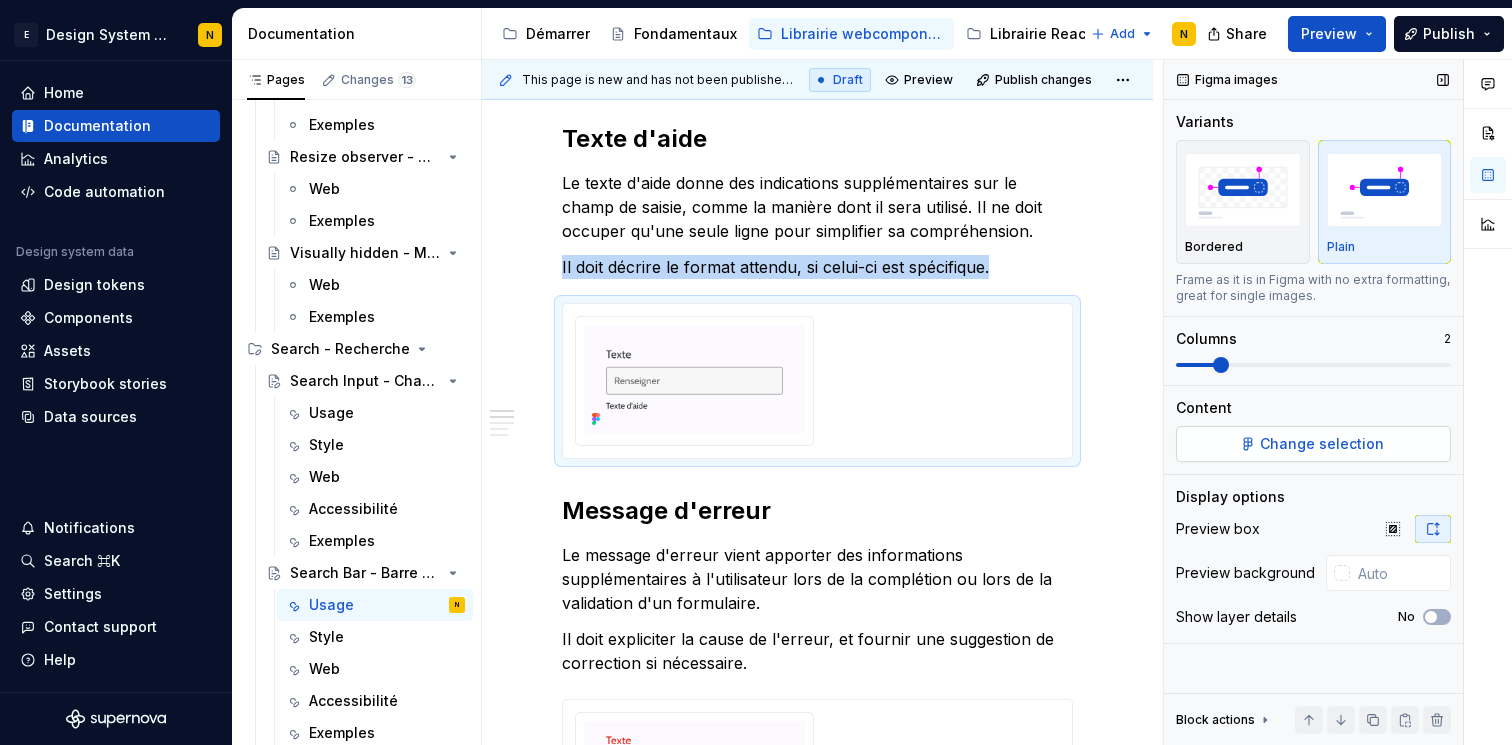 click on "Change selection" at bounding box center [1322, 444] 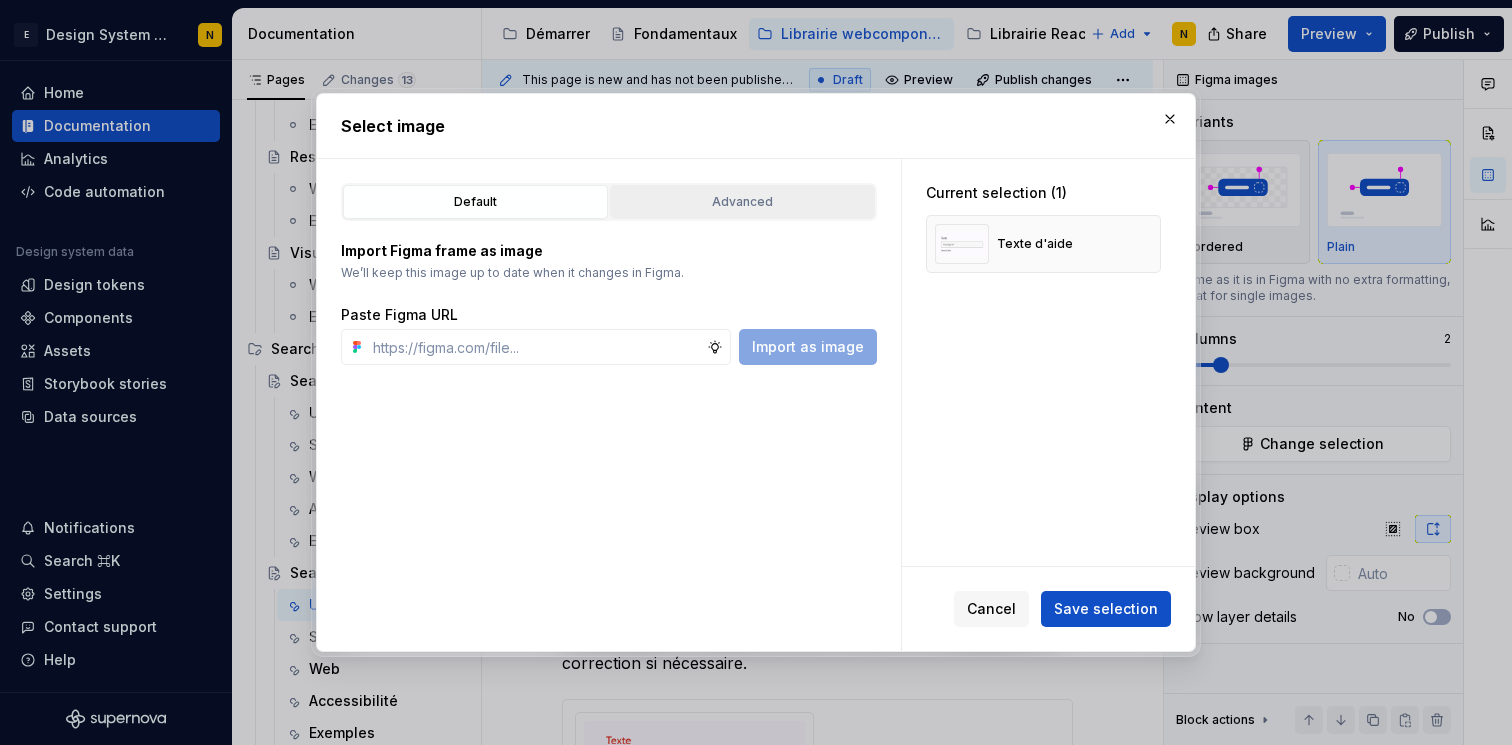 click on "Advanced" at bounding box center [742, 202] 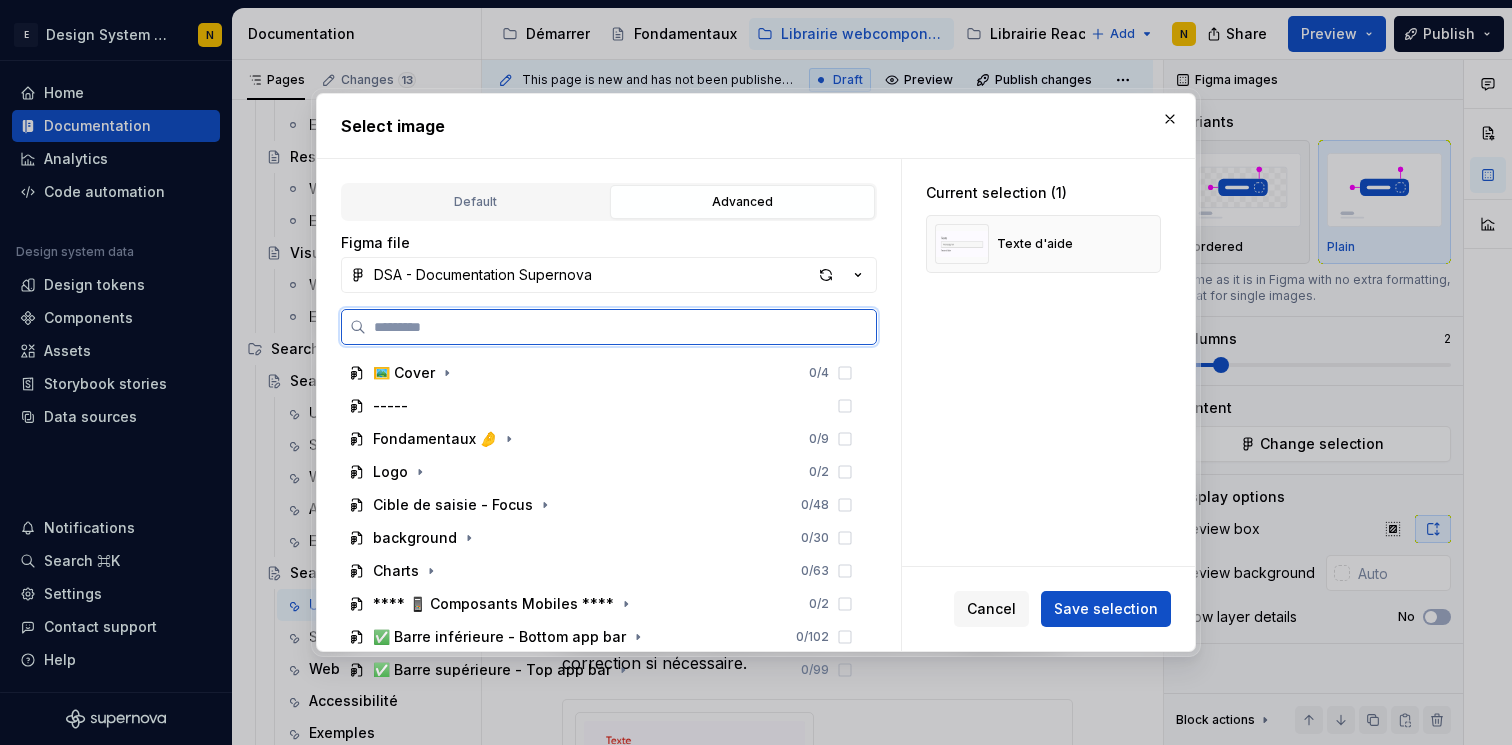 click at bounding box center (621, 327) 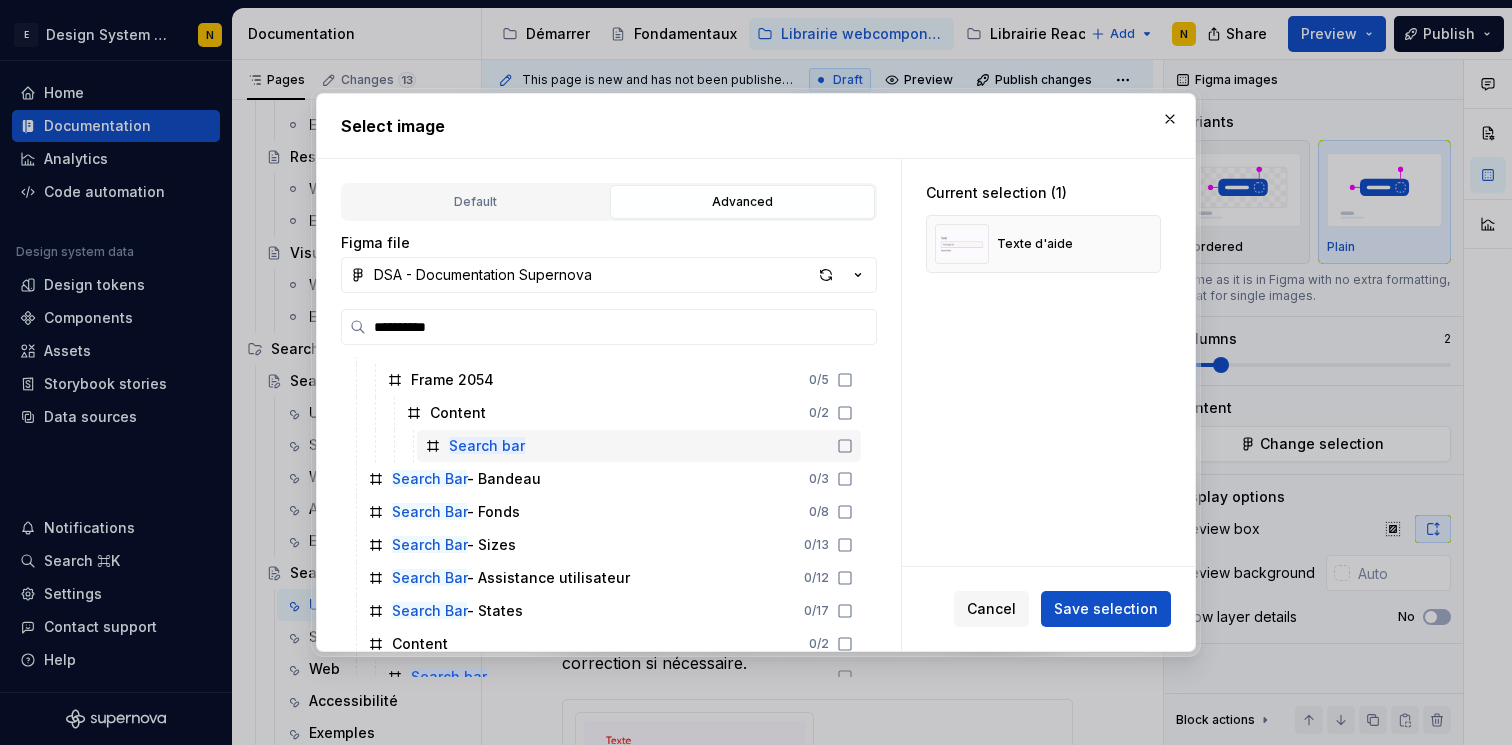 scroll, scrollTop: 271, scrollLeft: 0, axis: vertical 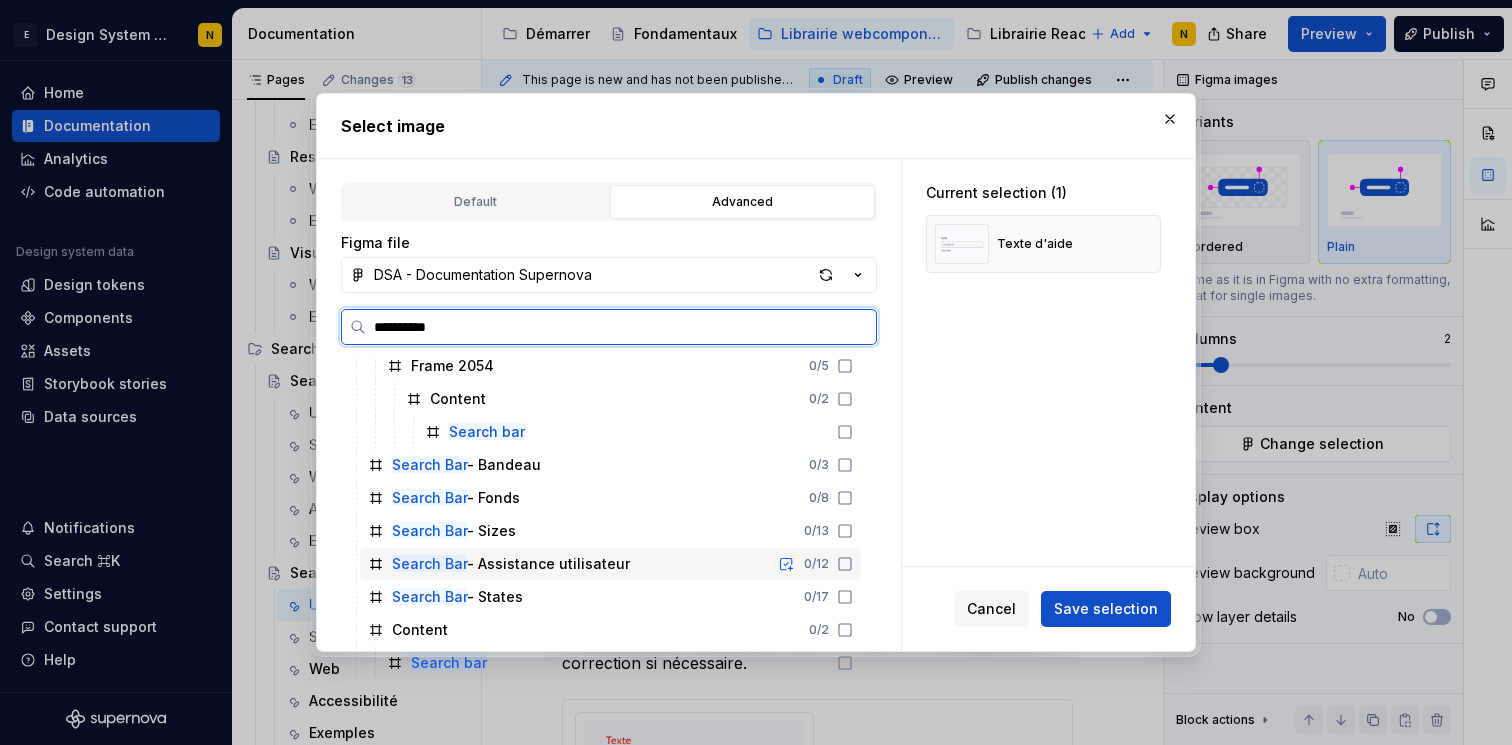 click on "Search Bar  - Assistance utilisateur 0 / 12" at bounding box center [610, 564] 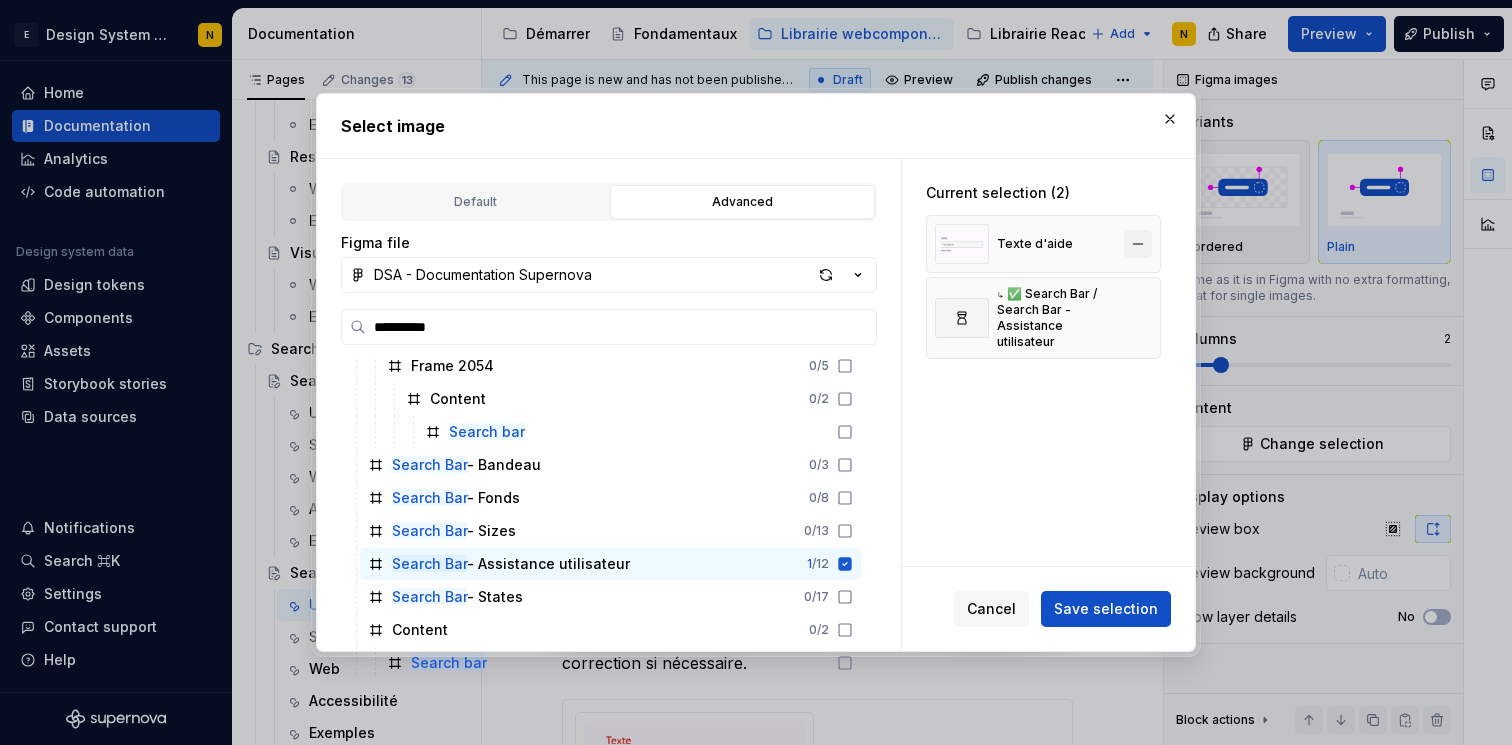 click at bounding box center [1138, 244] 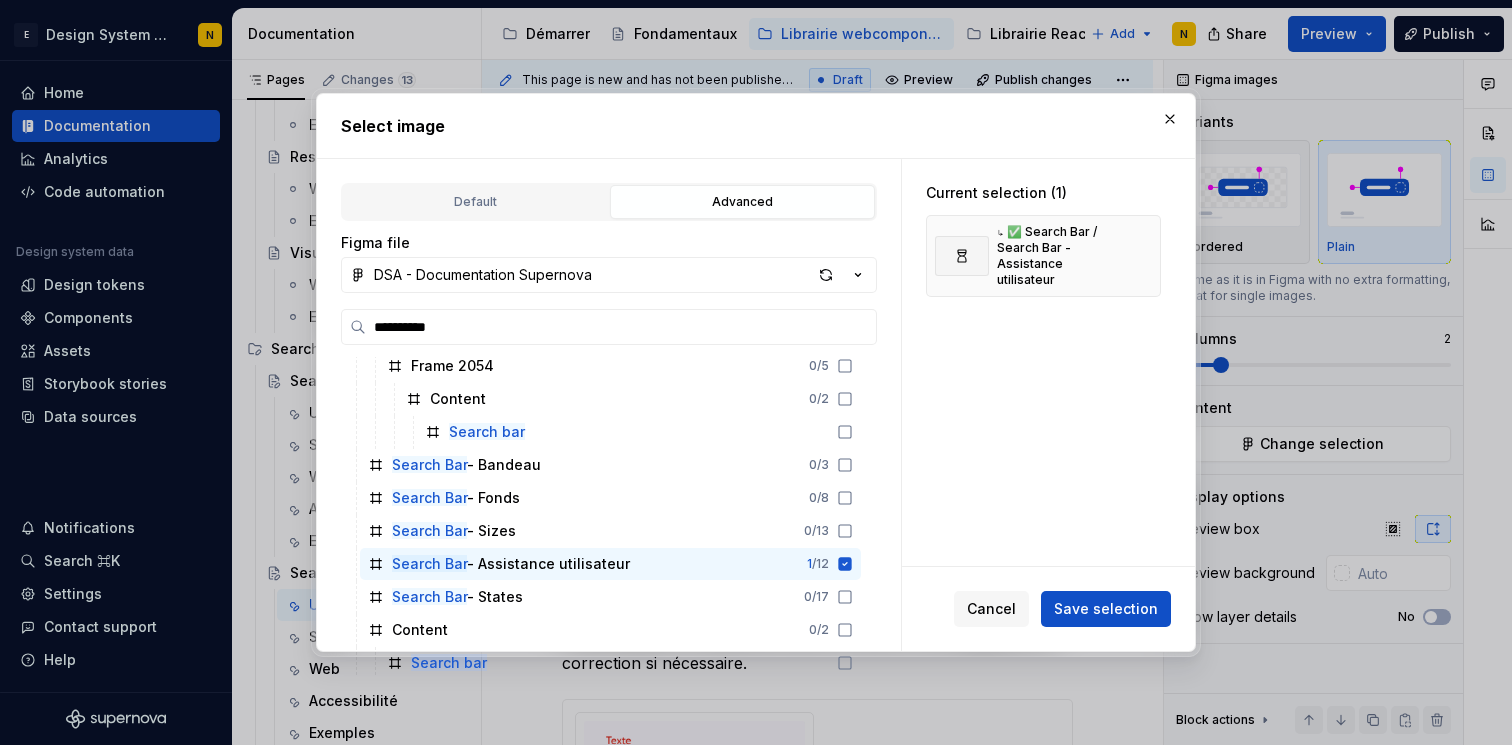 drag, startPoint x: 1142, startPoint y: 594, endPoint x: 1090, endPoint y: 505, distance: 103.077644 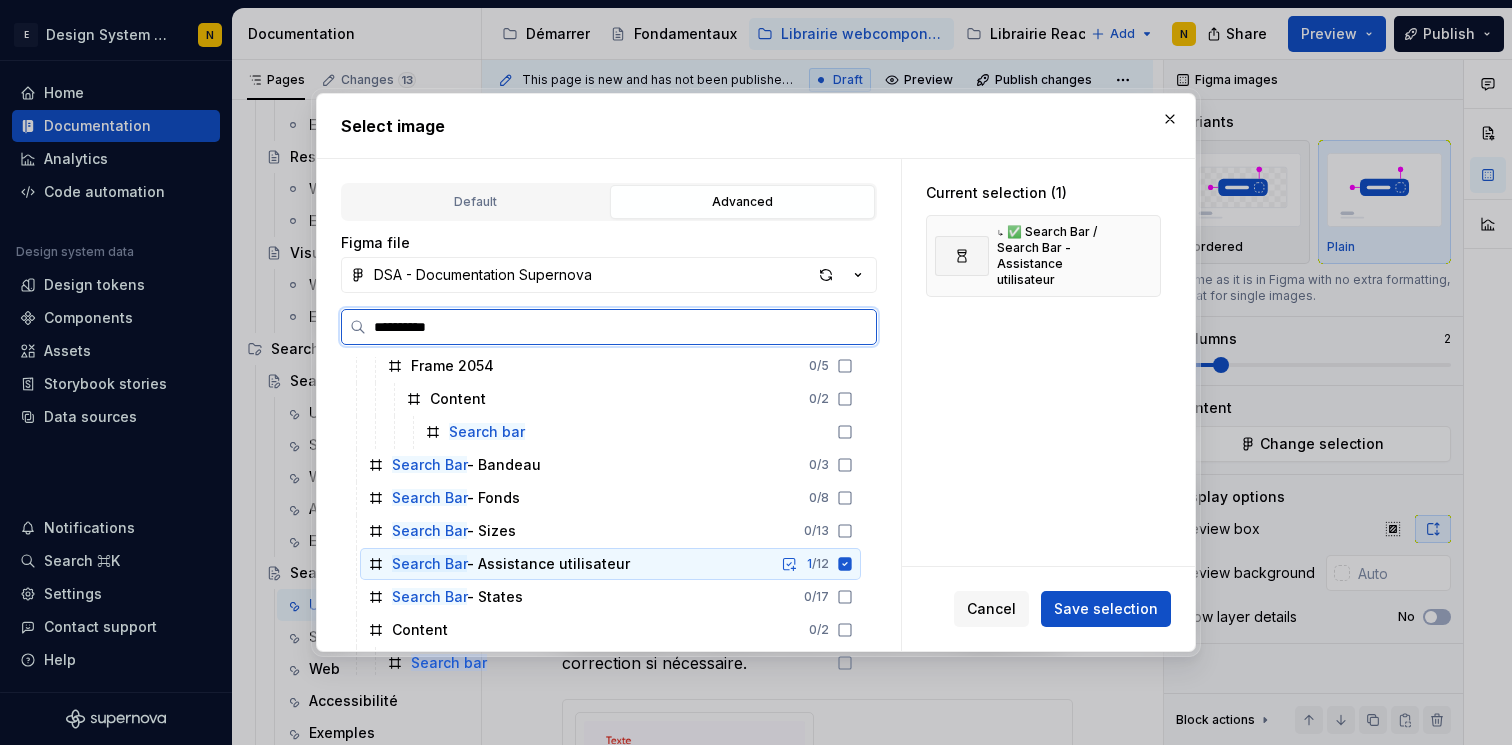 click on "Search Bar  - Assistance utilisateur" at bounding box center (511, 564) 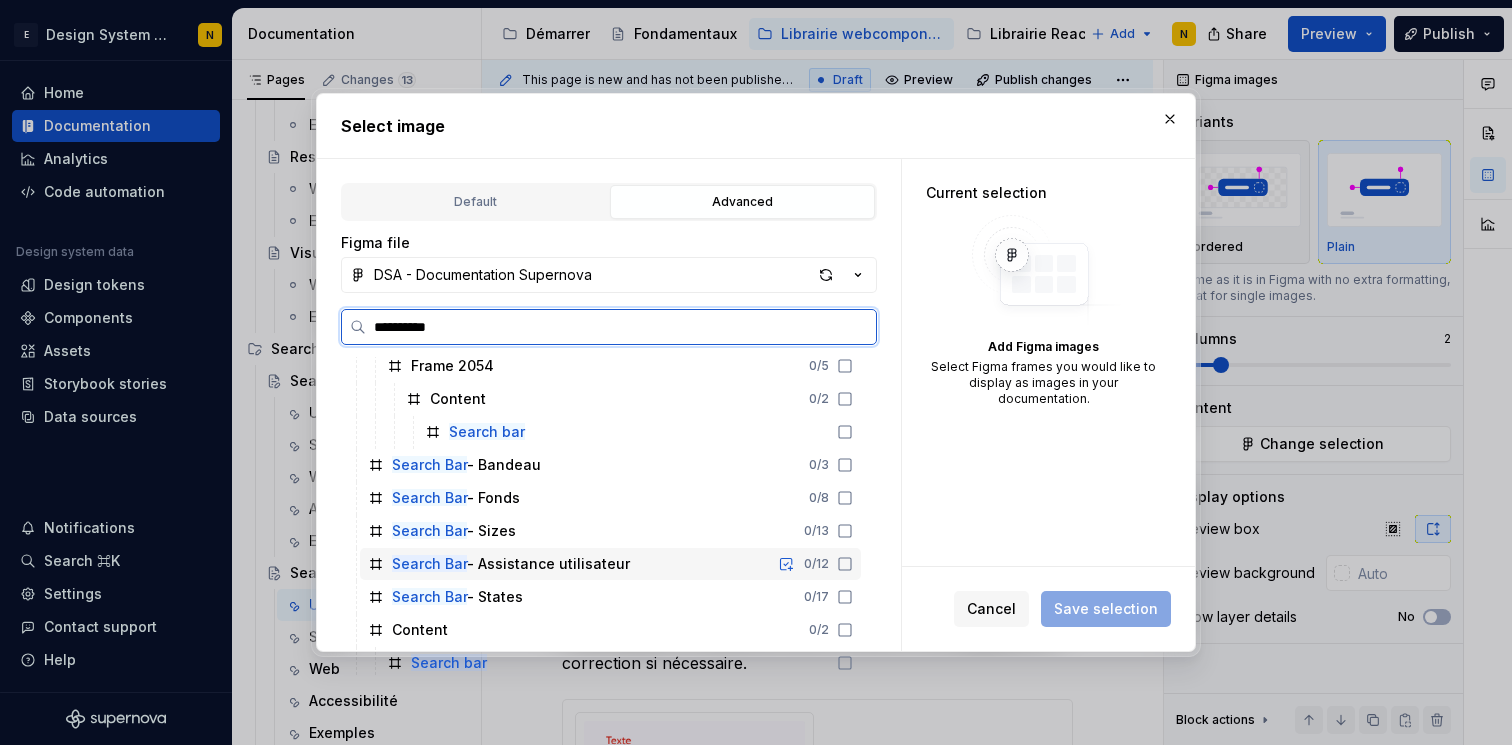 click 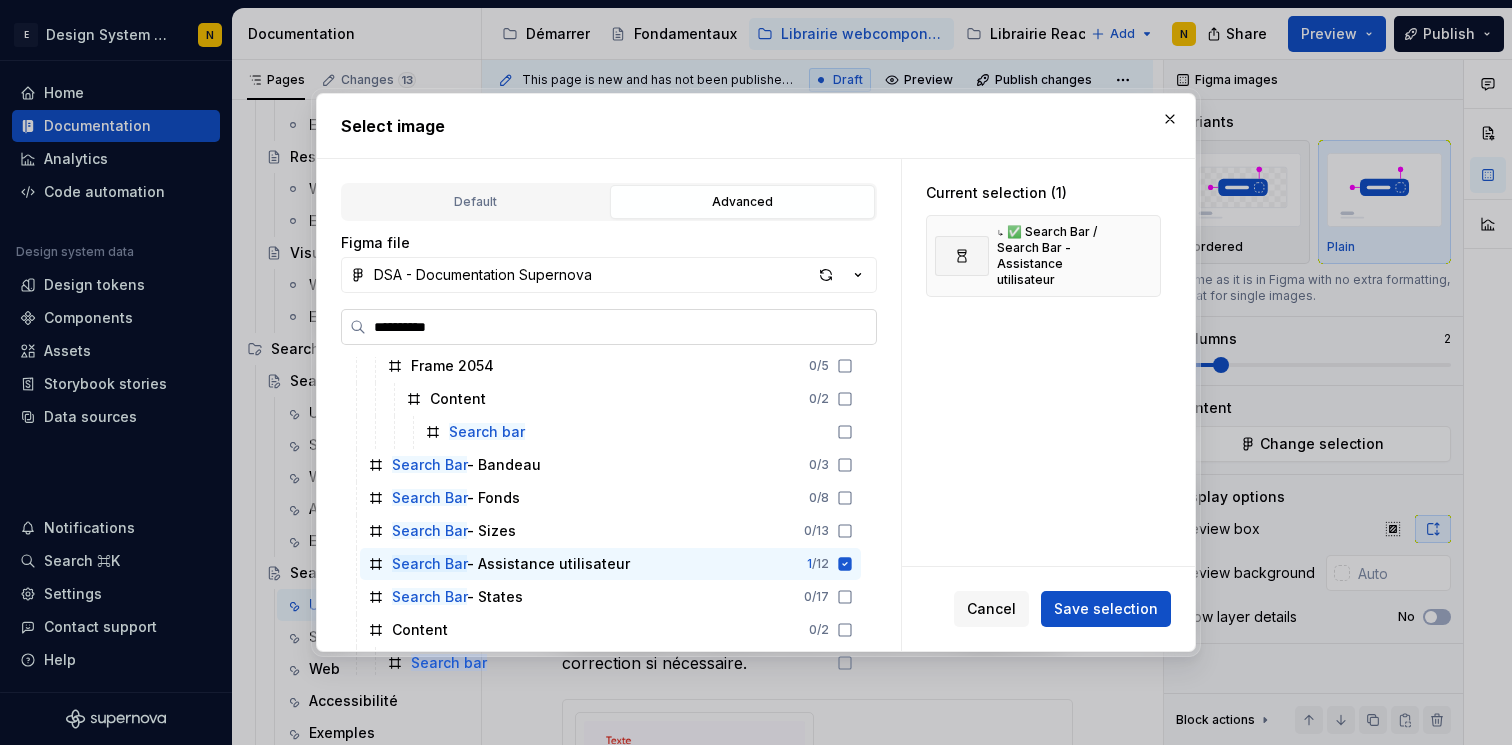 click on "**********" at bounding box center (621, 327) 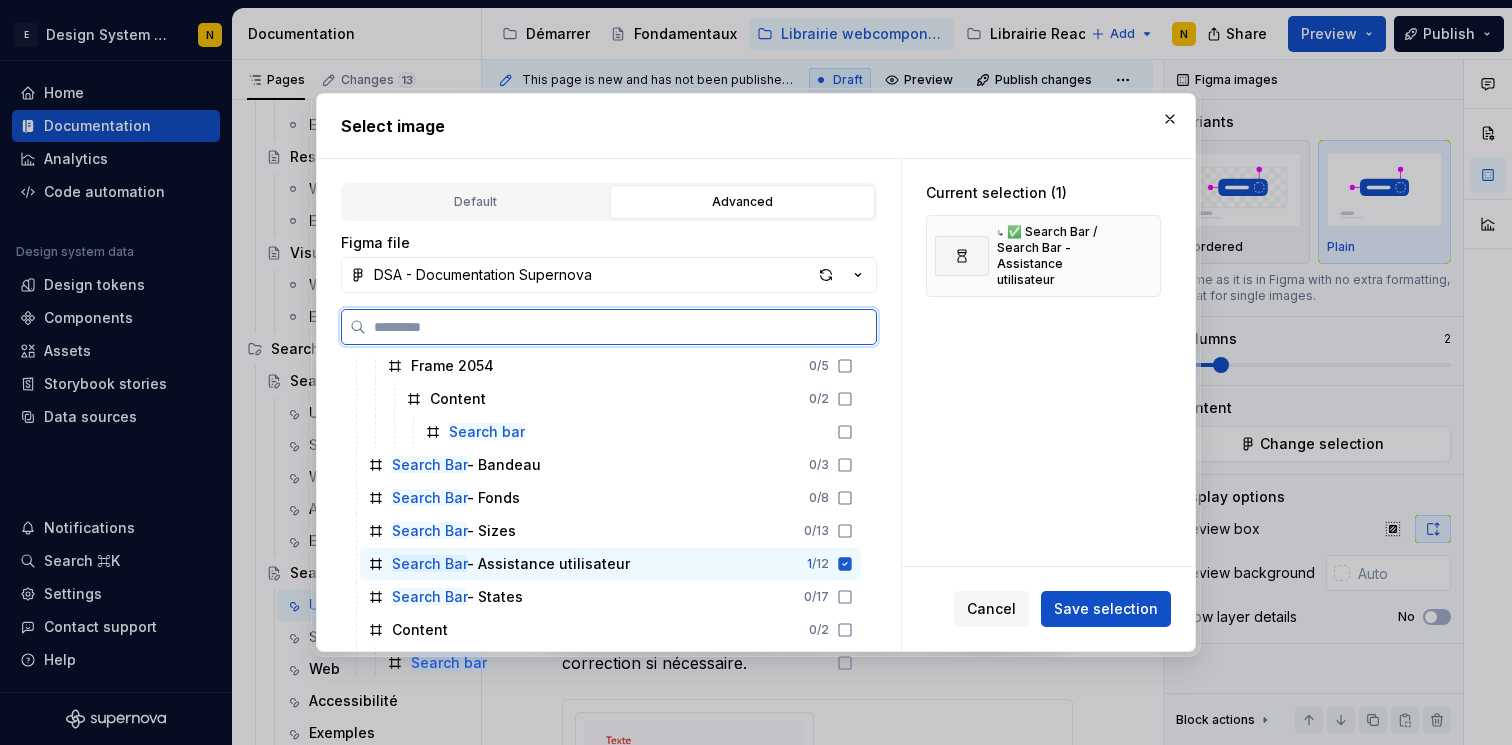 scroll, scrollTop: 0, scrollLeft: 0, axis: both 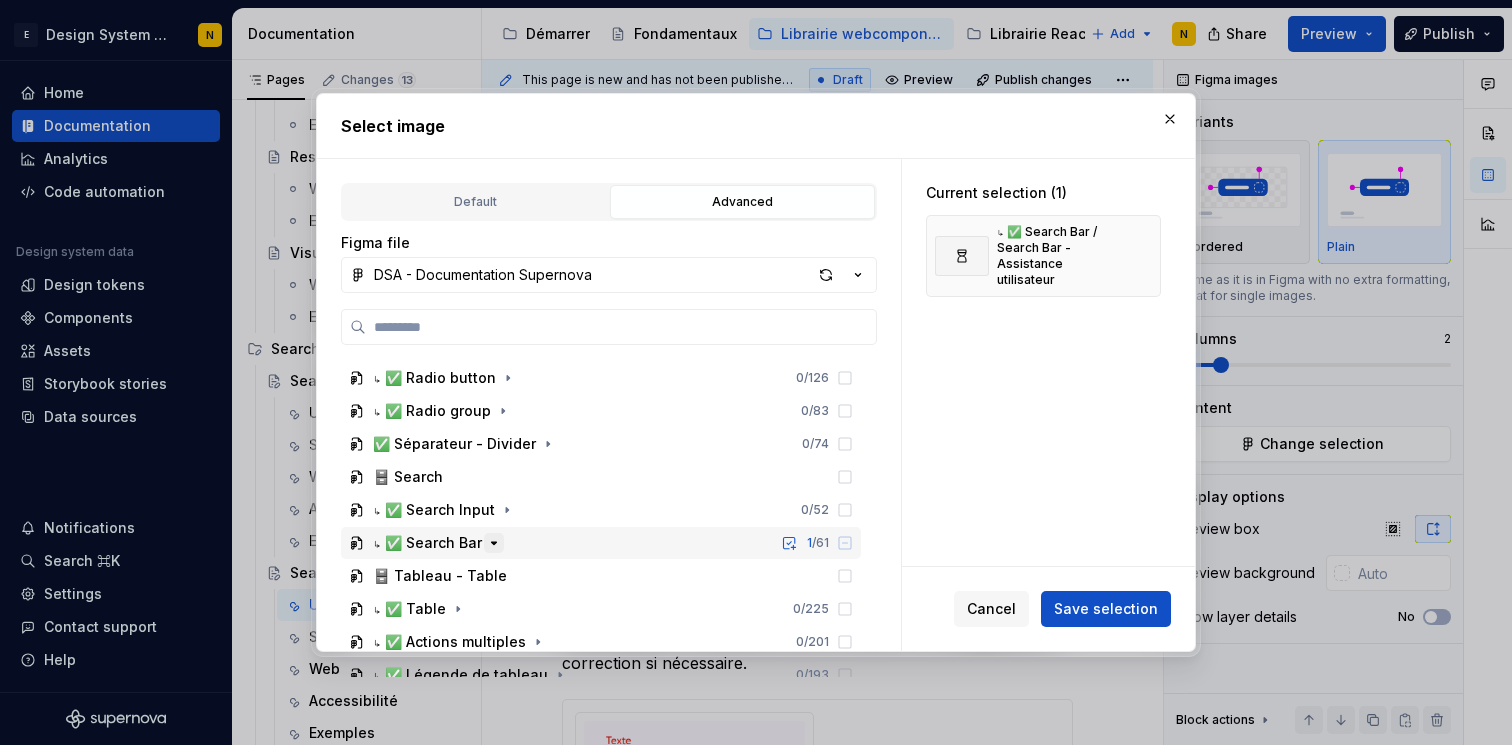 click 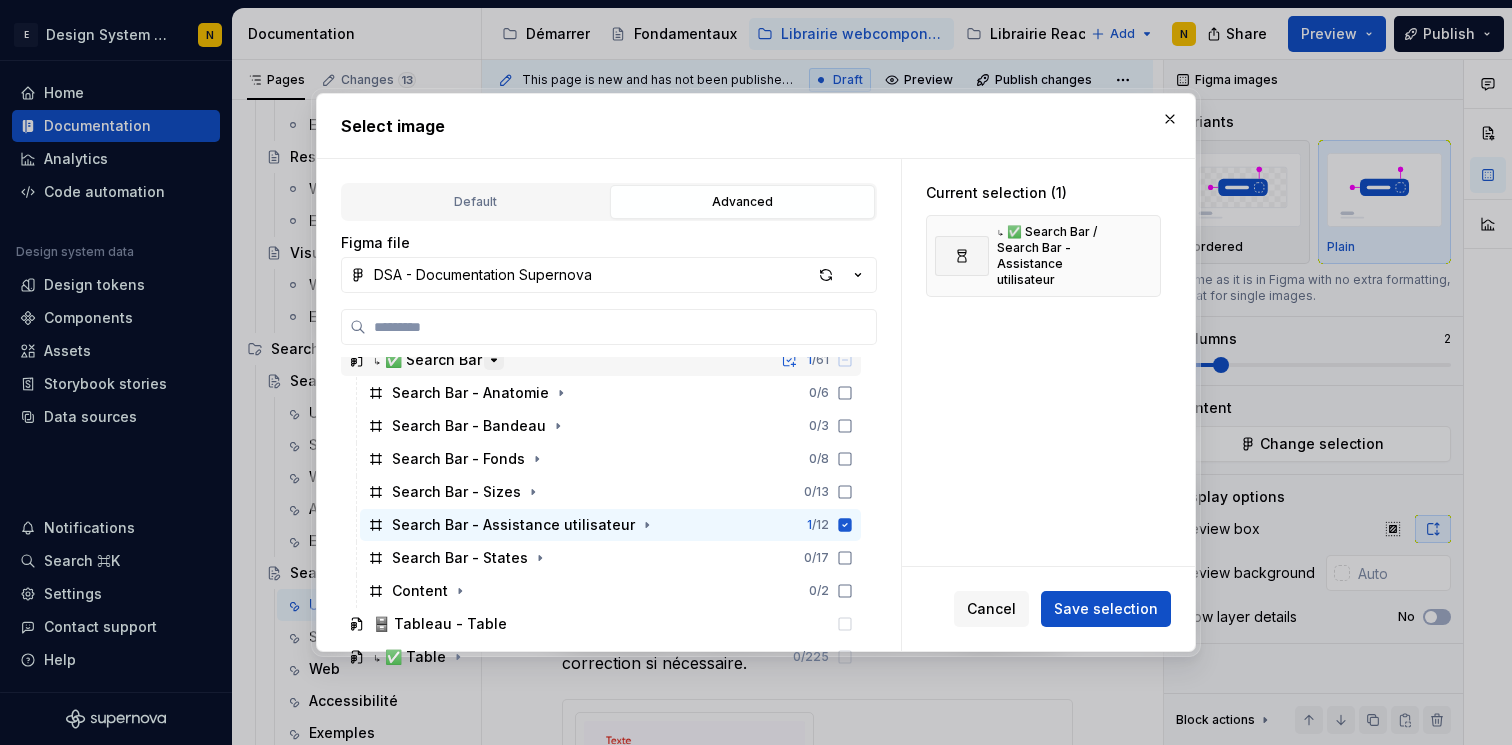 scroll, scrollTop: 3374, scrollLeft: 0, axis: vertical 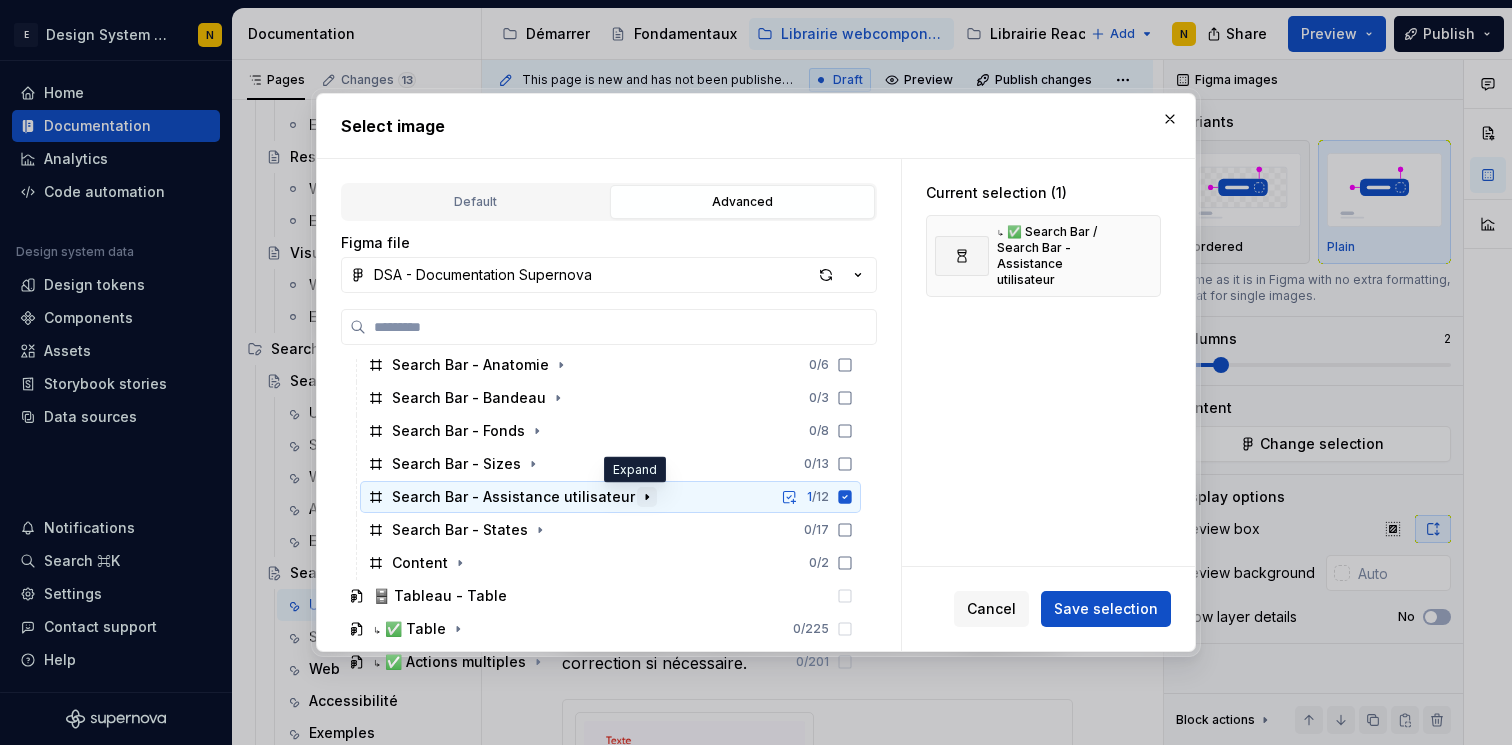 click 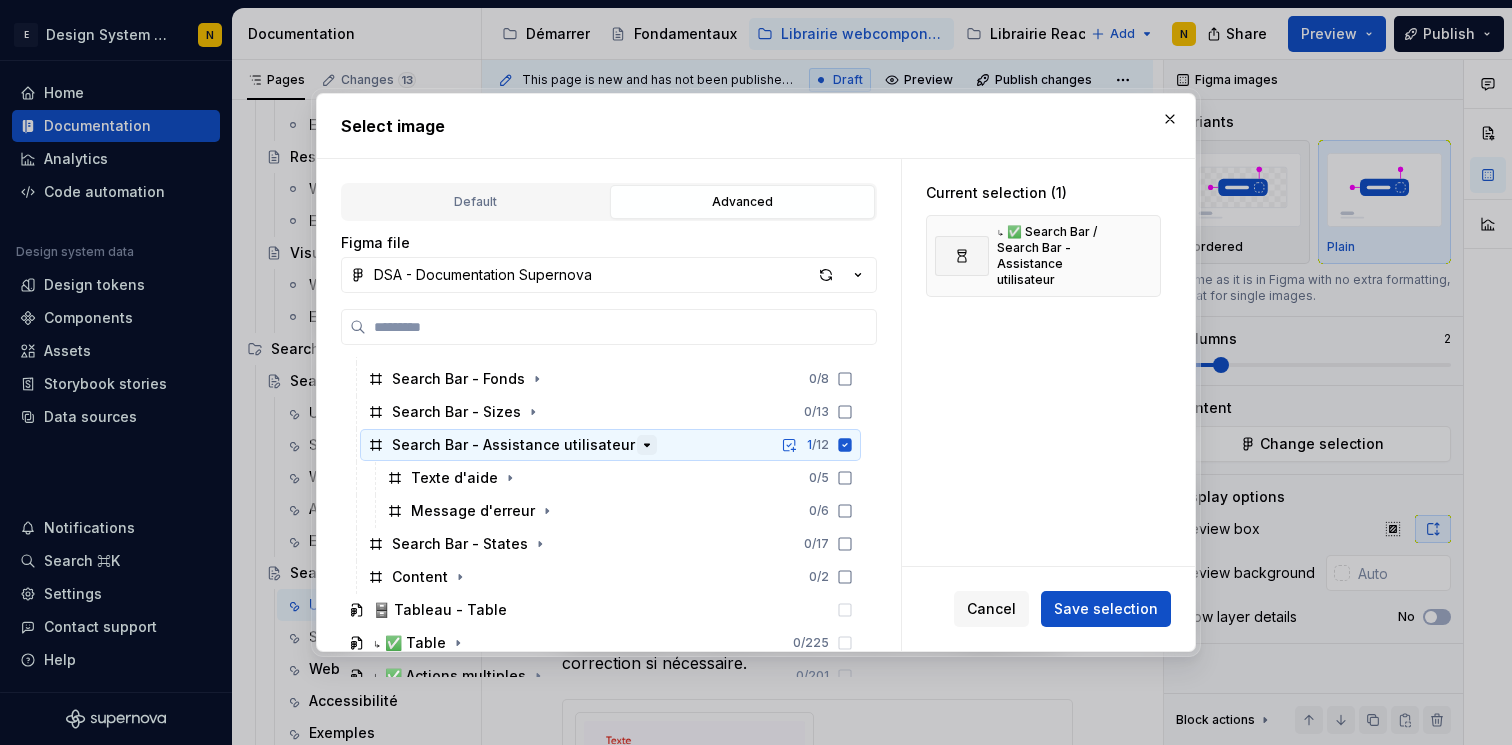 scroll, scrollTop: 3444, scrollLeft: 0, axis: vertical 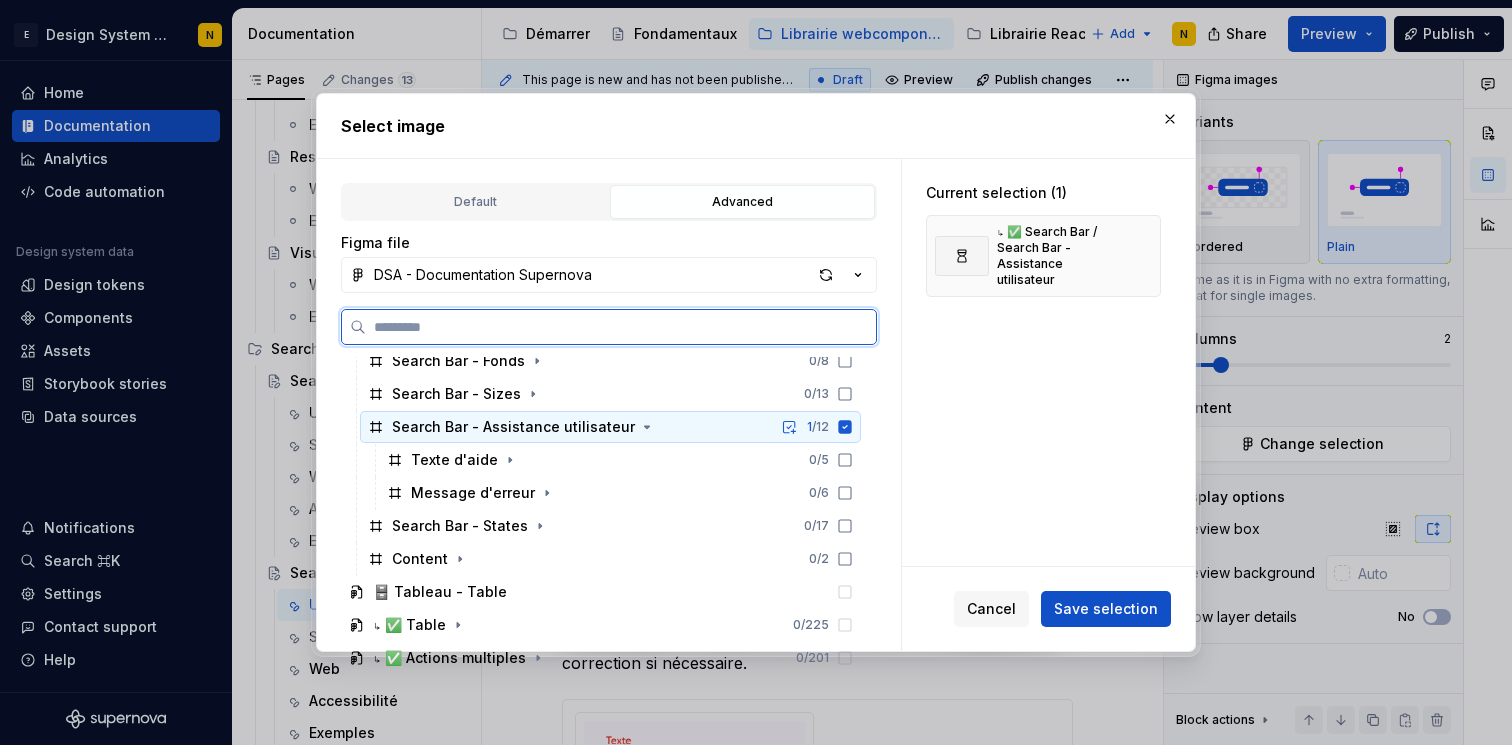 click 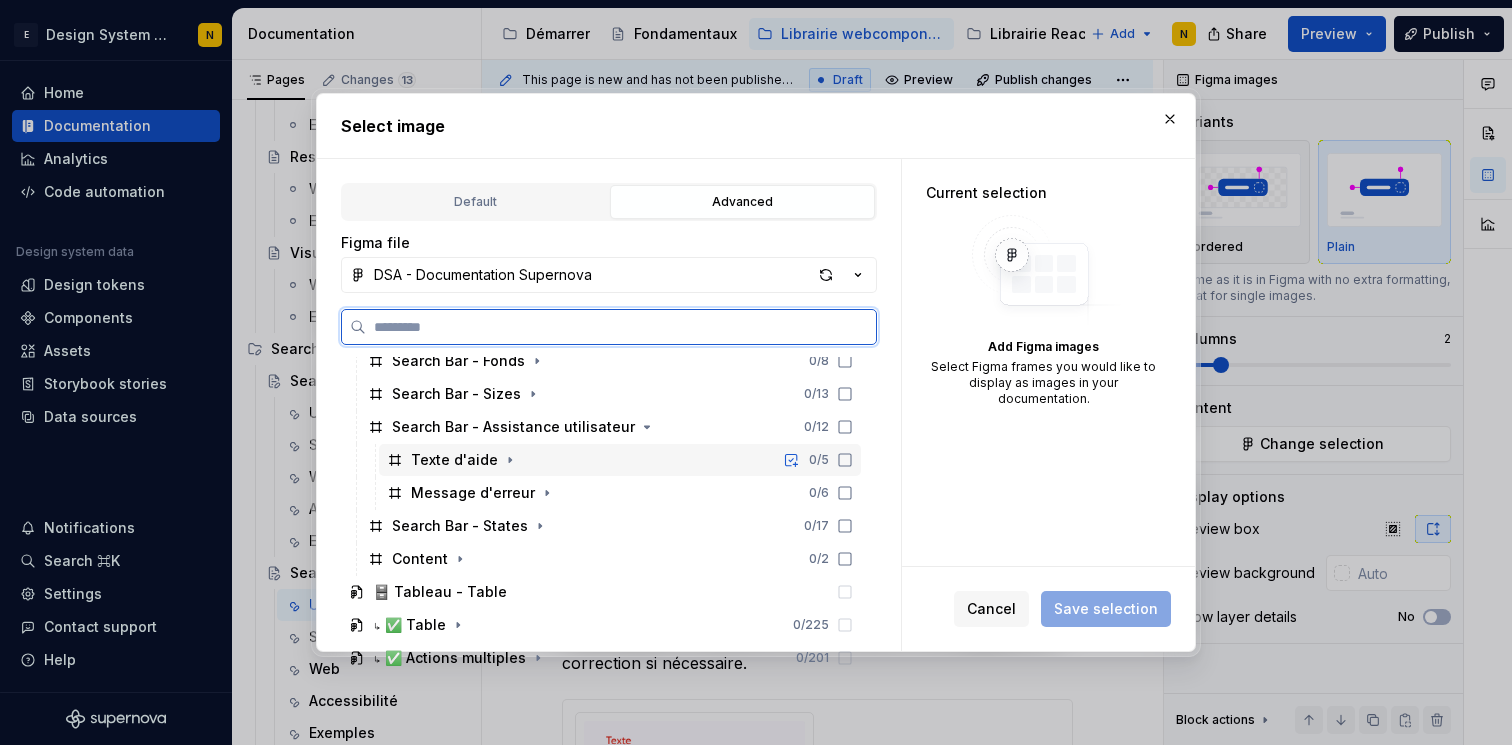 click 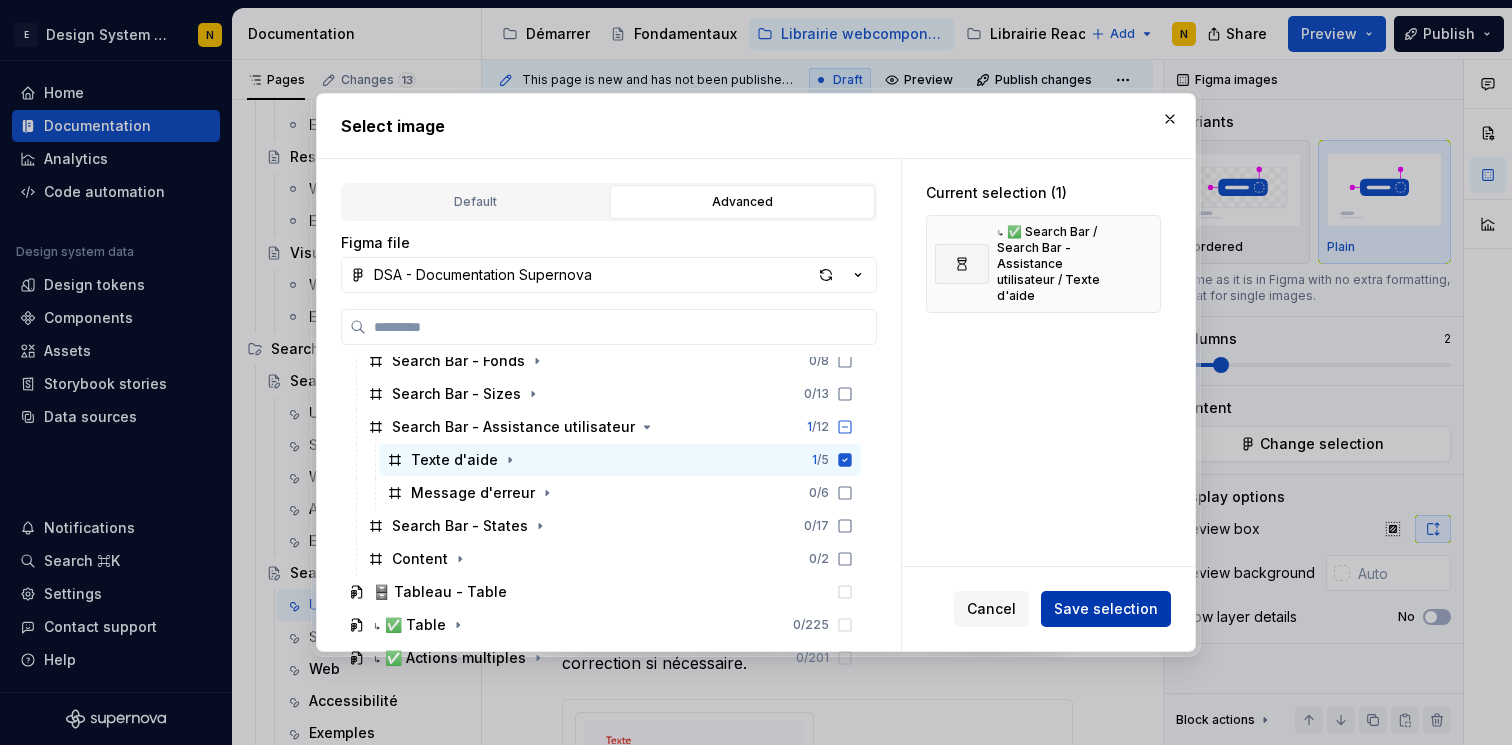 click on "Save selection" at bounding box center [1106, 609] 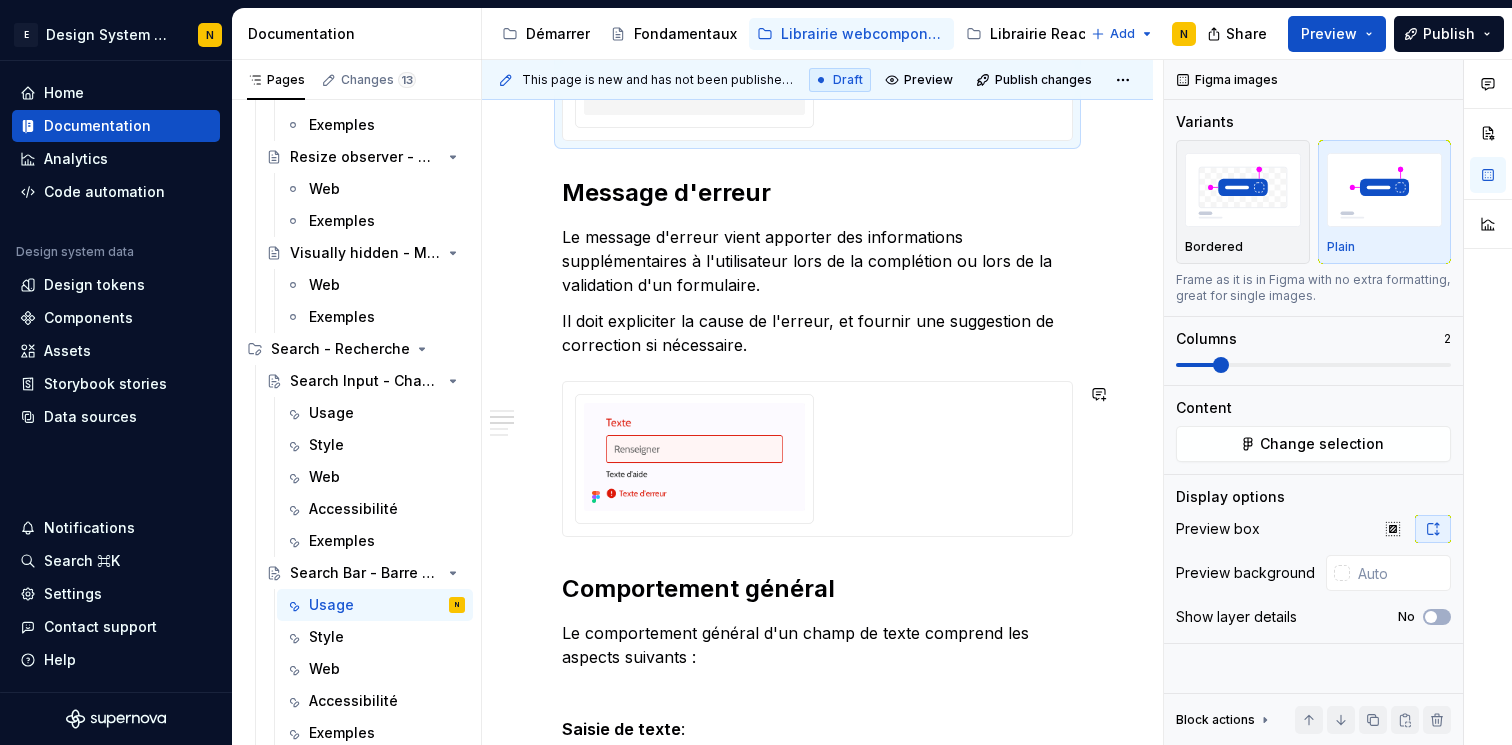 scroll, scrollTop: 1428, scrollLeft: 0, axis: vertical 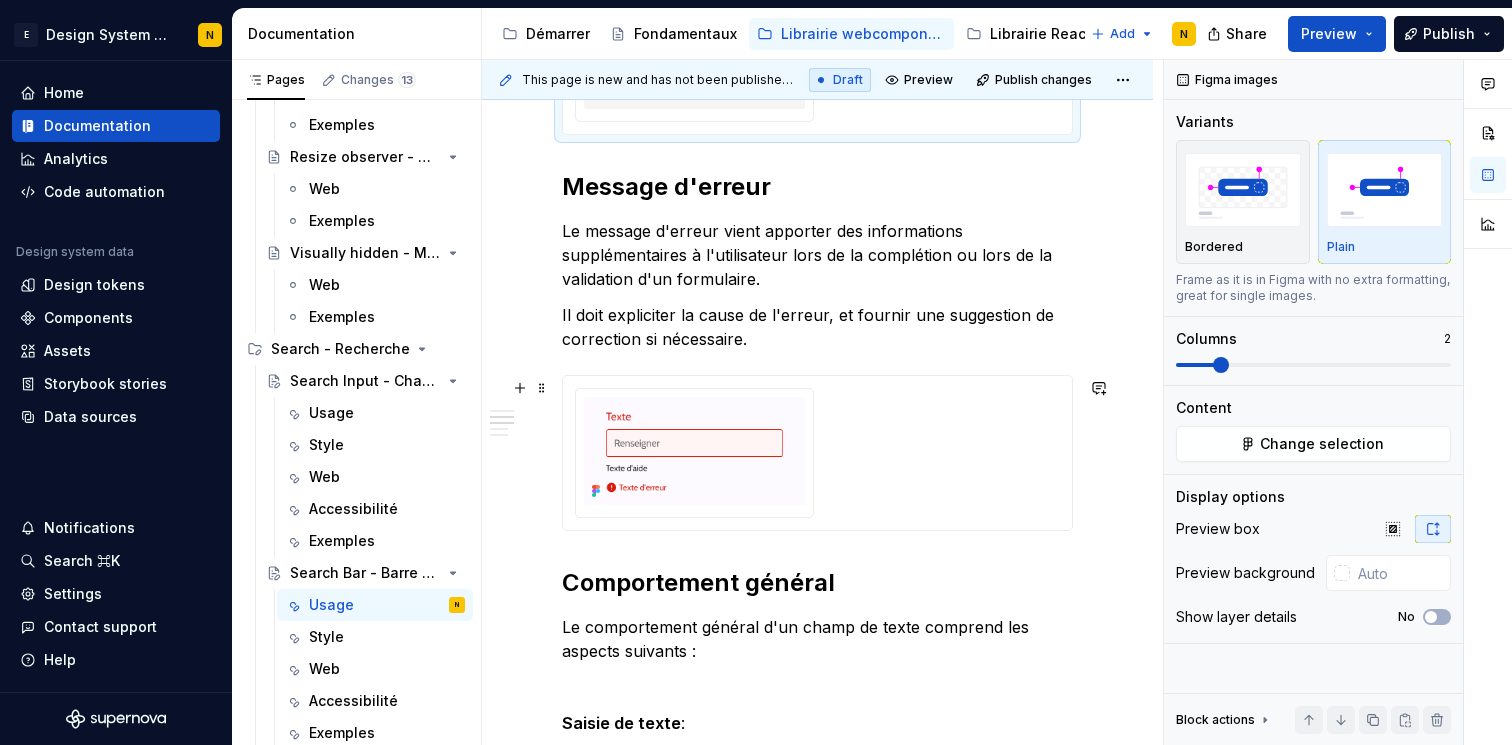 click at bounding box center (817, 453) 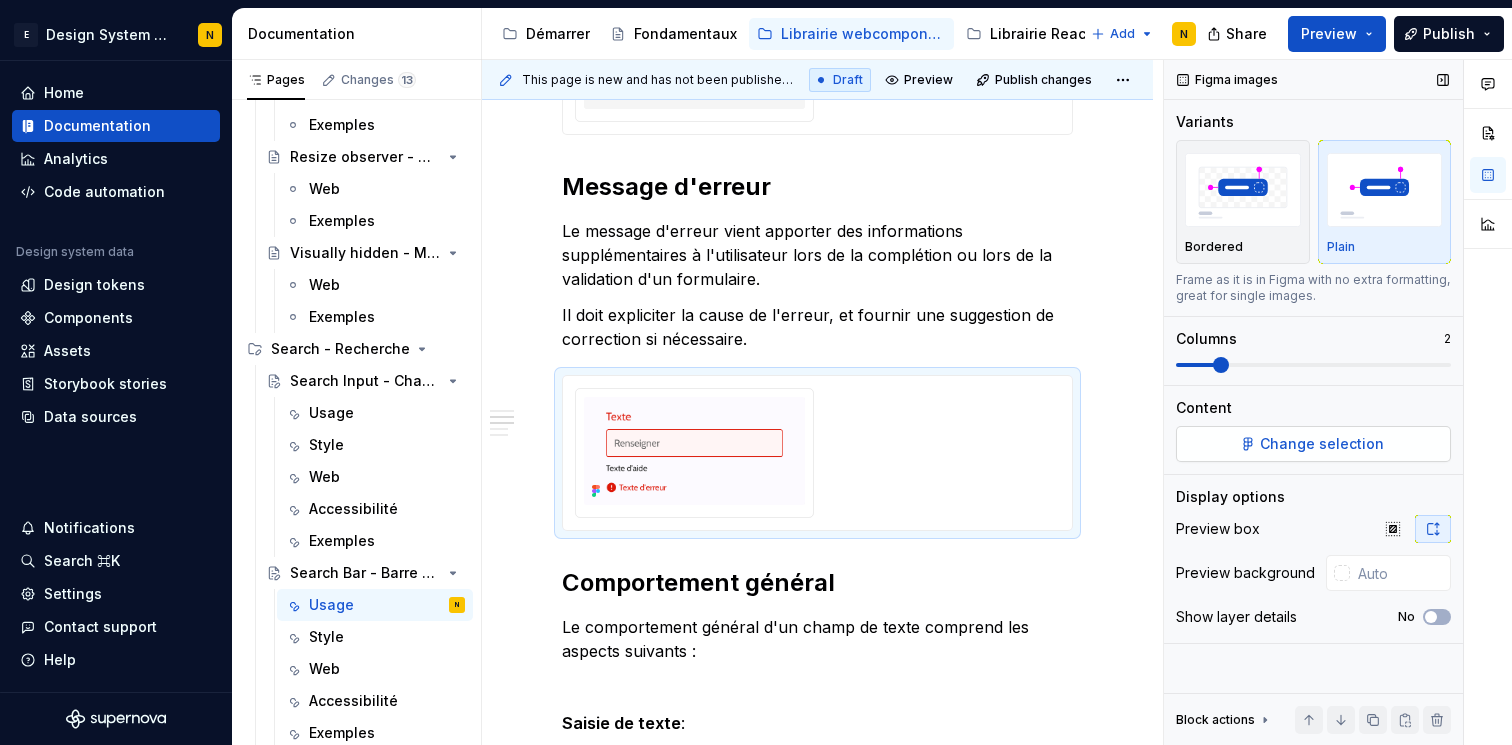 click on "Change selection" at bounding box center (1313, 444) 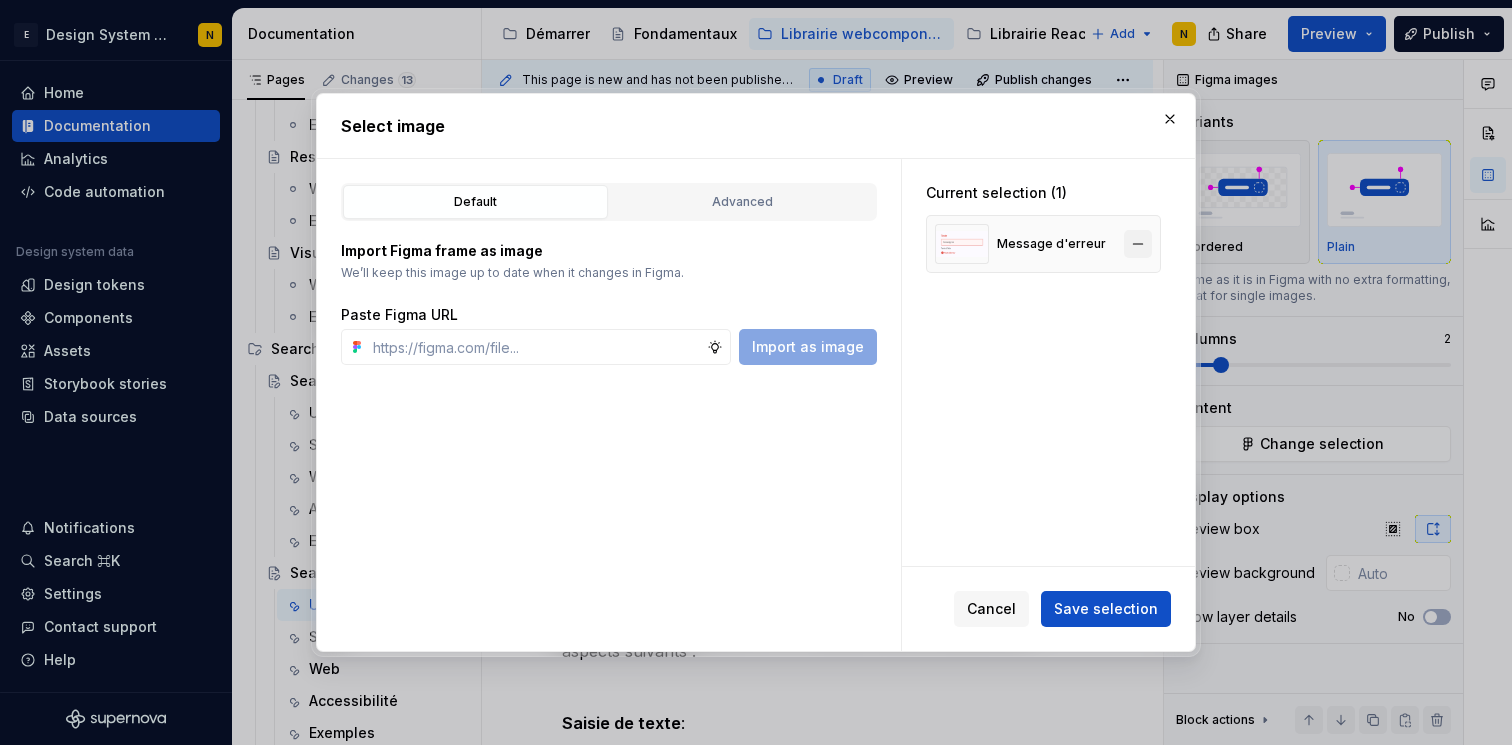 click at bounding box center [1138, 244] 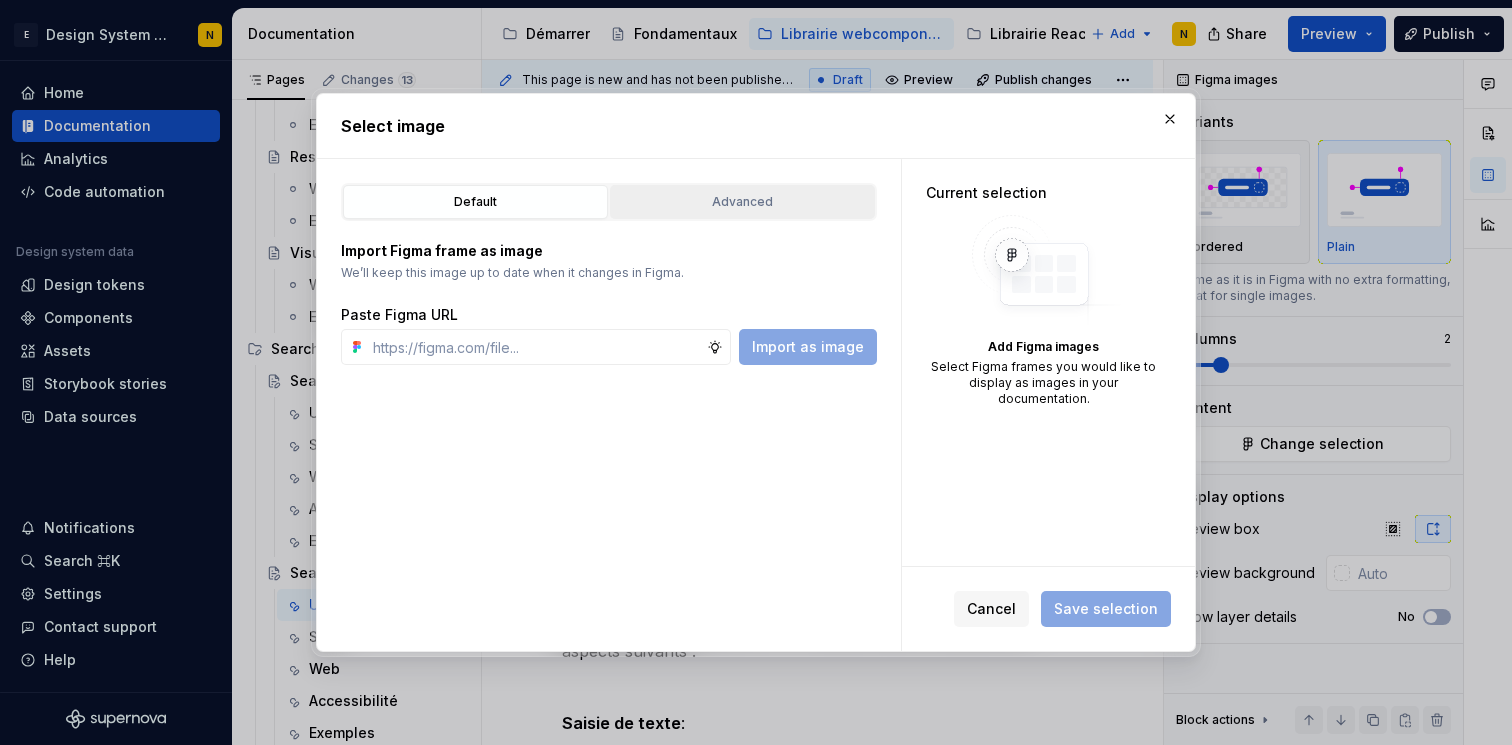 click on "Advanced" at bounding box center (742, 202) 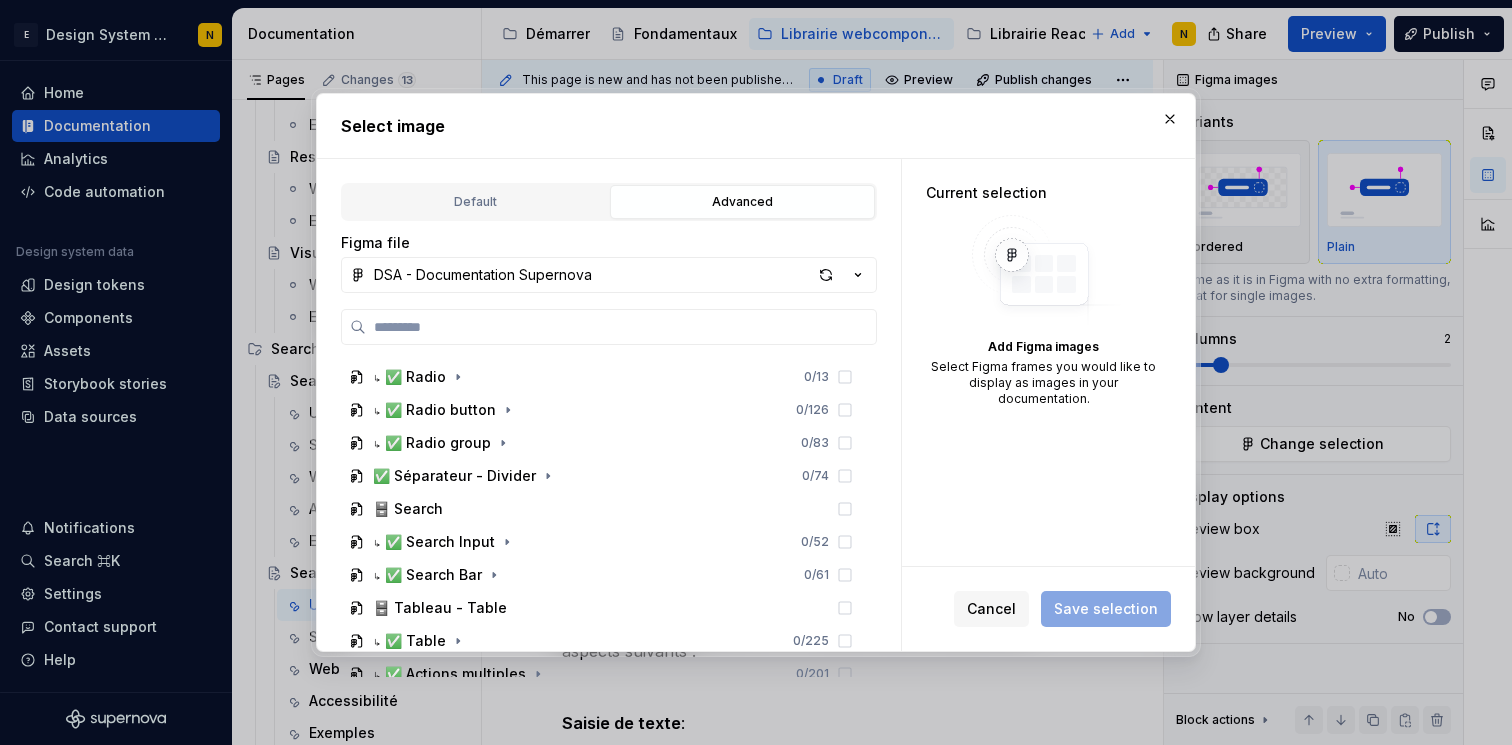 scroll, scrollTop: 3146, scrollLeft: 0, axis: vertical 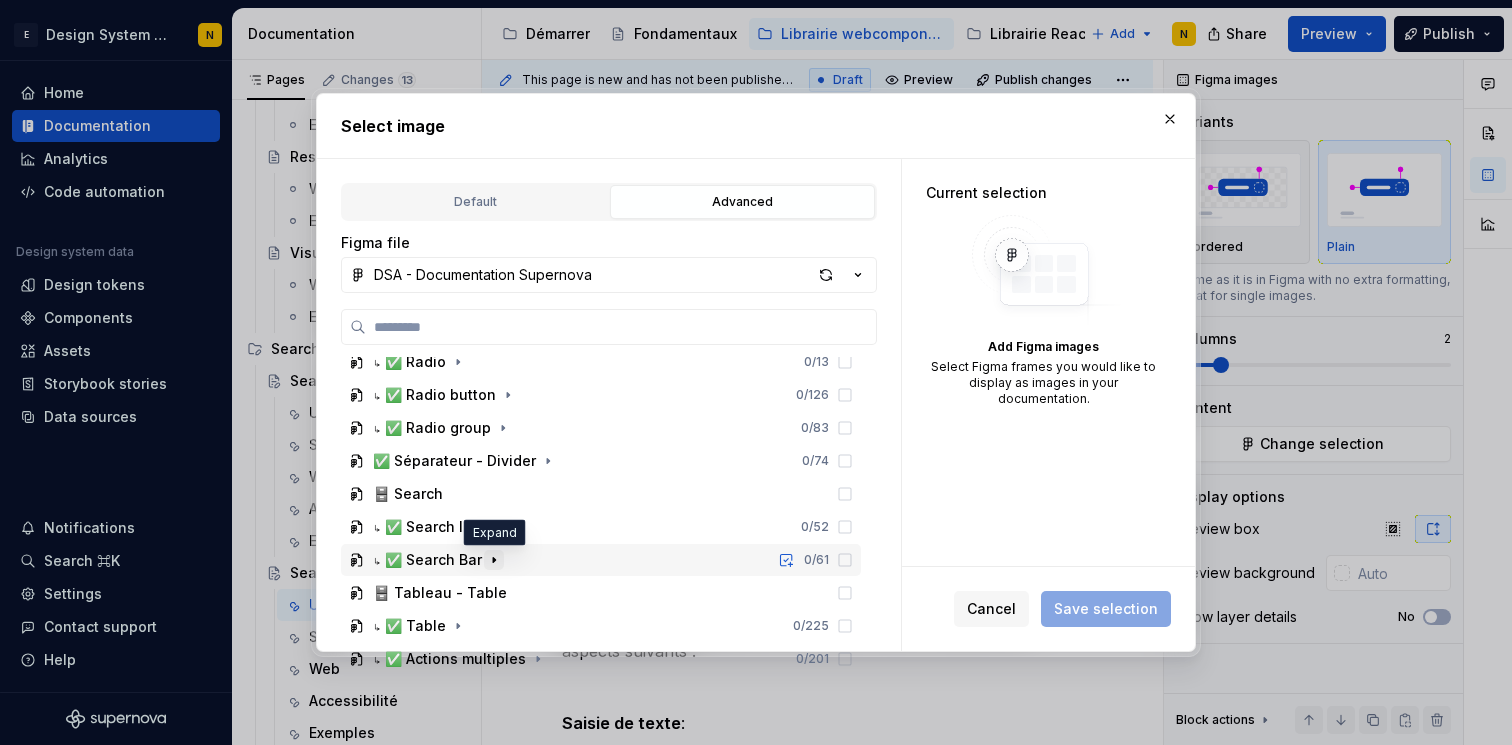 click 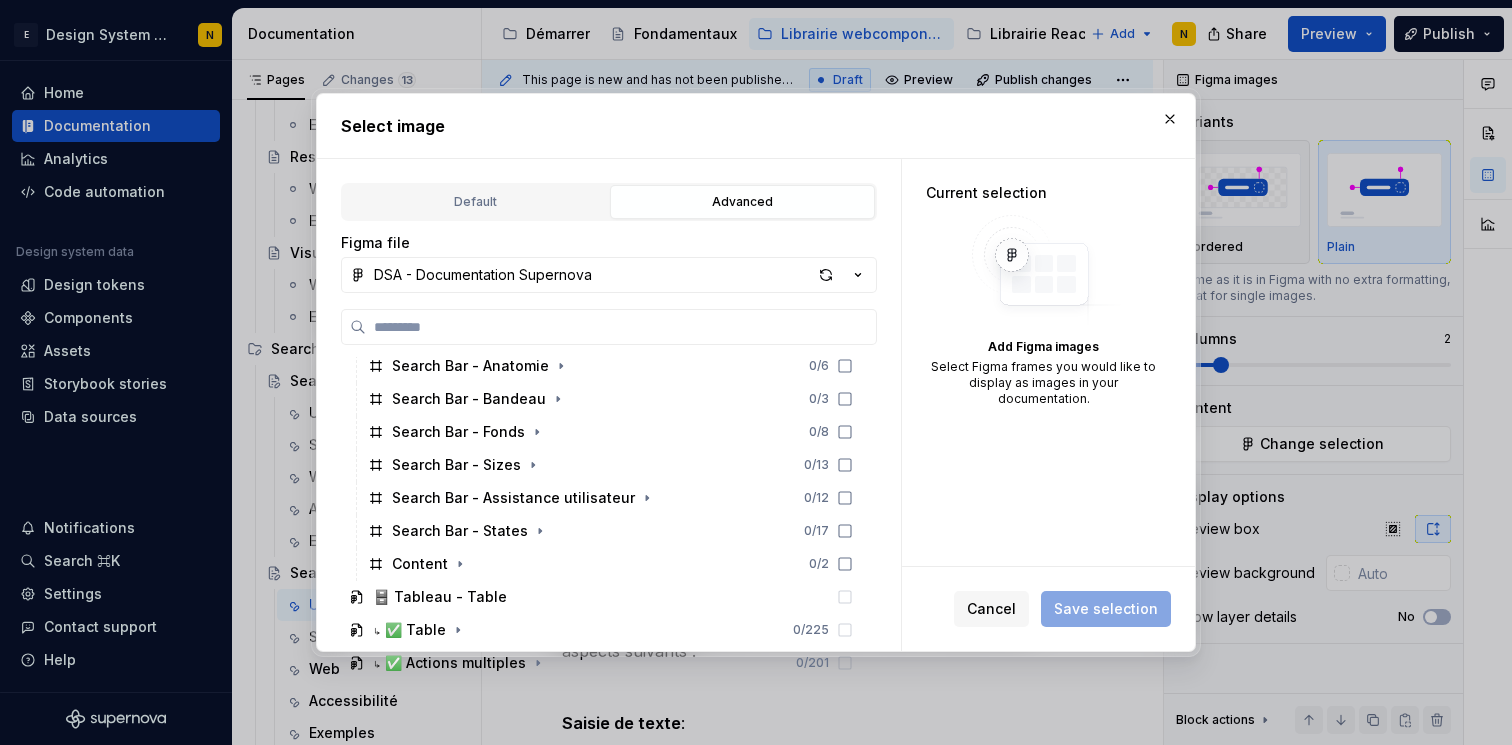 scroll, scrollTop: 3386, scrollLeft: 0, axis: vertical 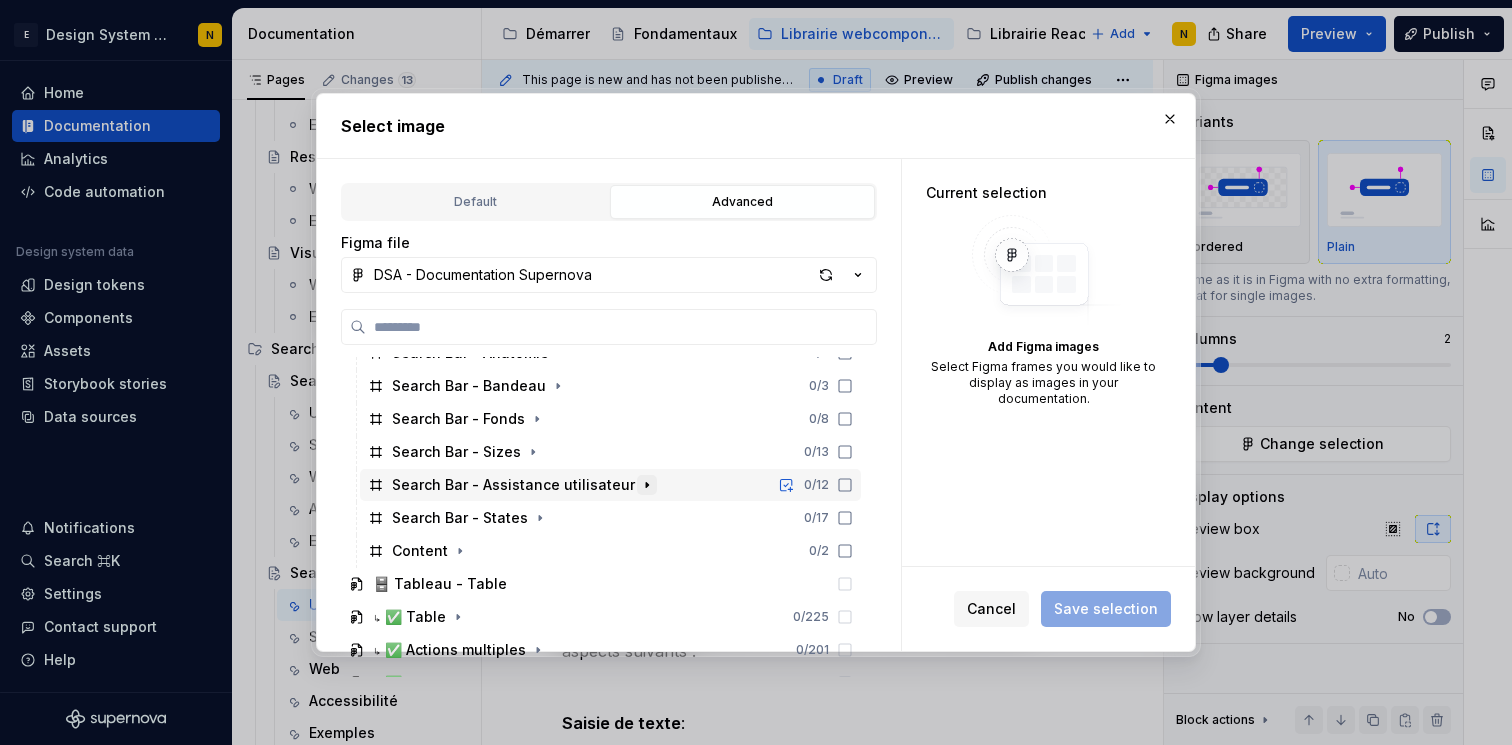 click 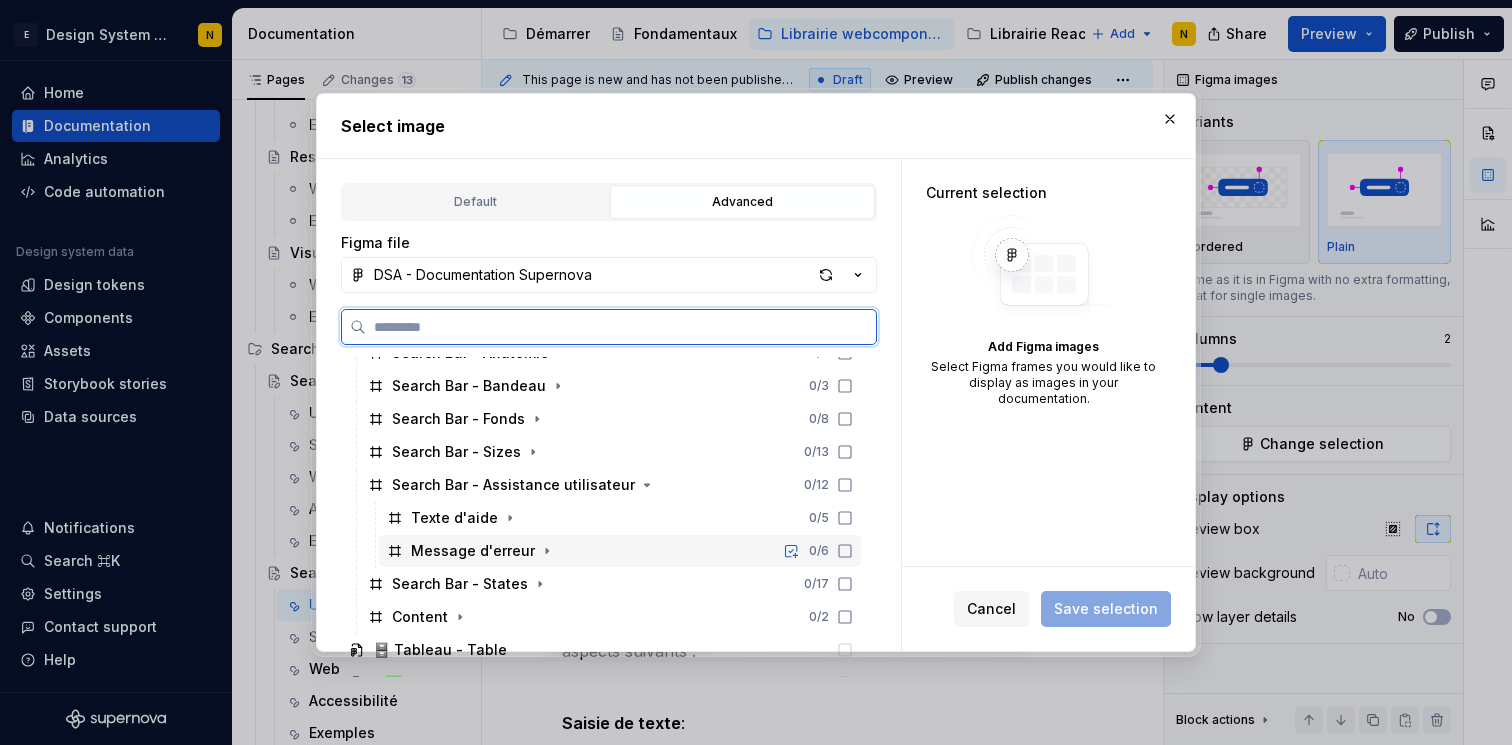 click 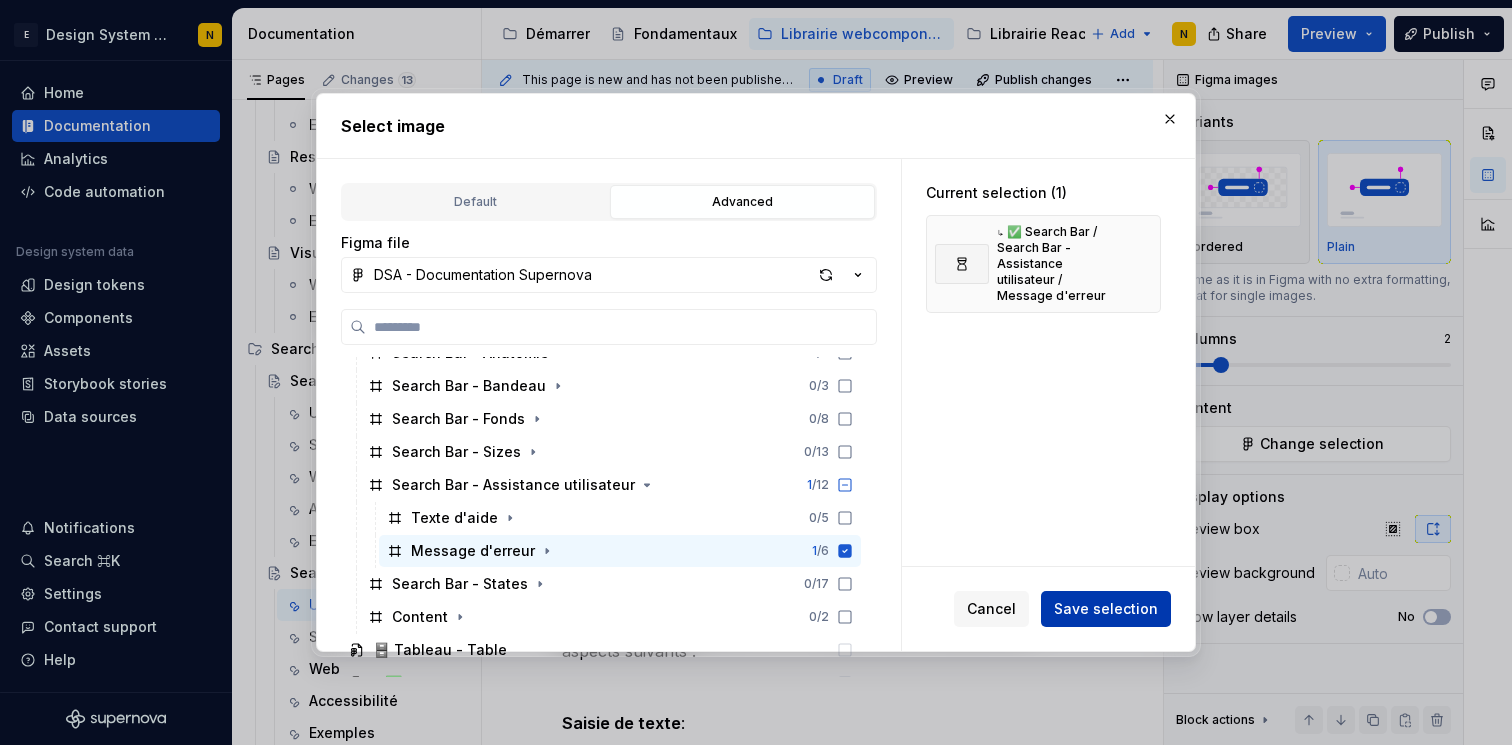 click on "Save selection" at bounding box center [1106, 609] 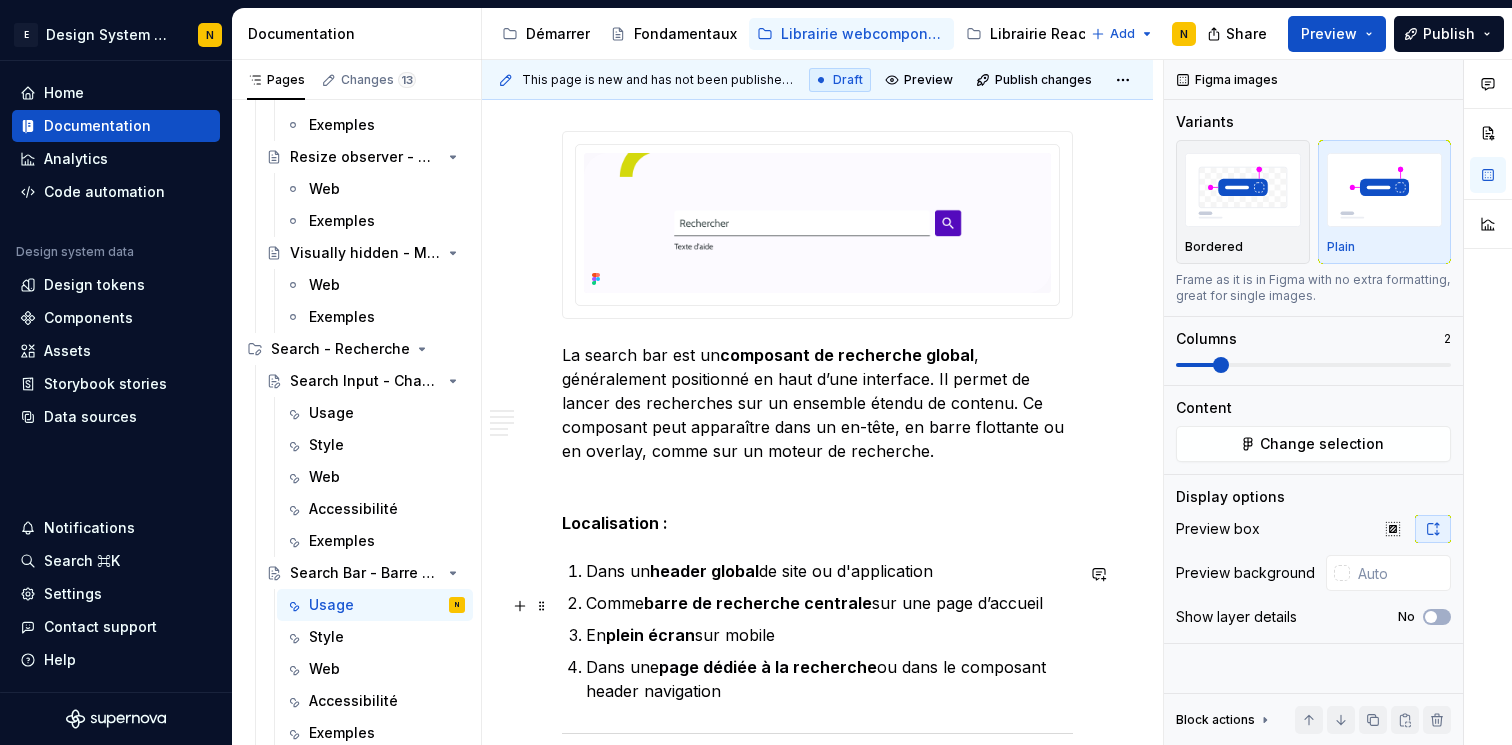 scroll, scrollTop: 0, scrollLeft: 0, axis: both 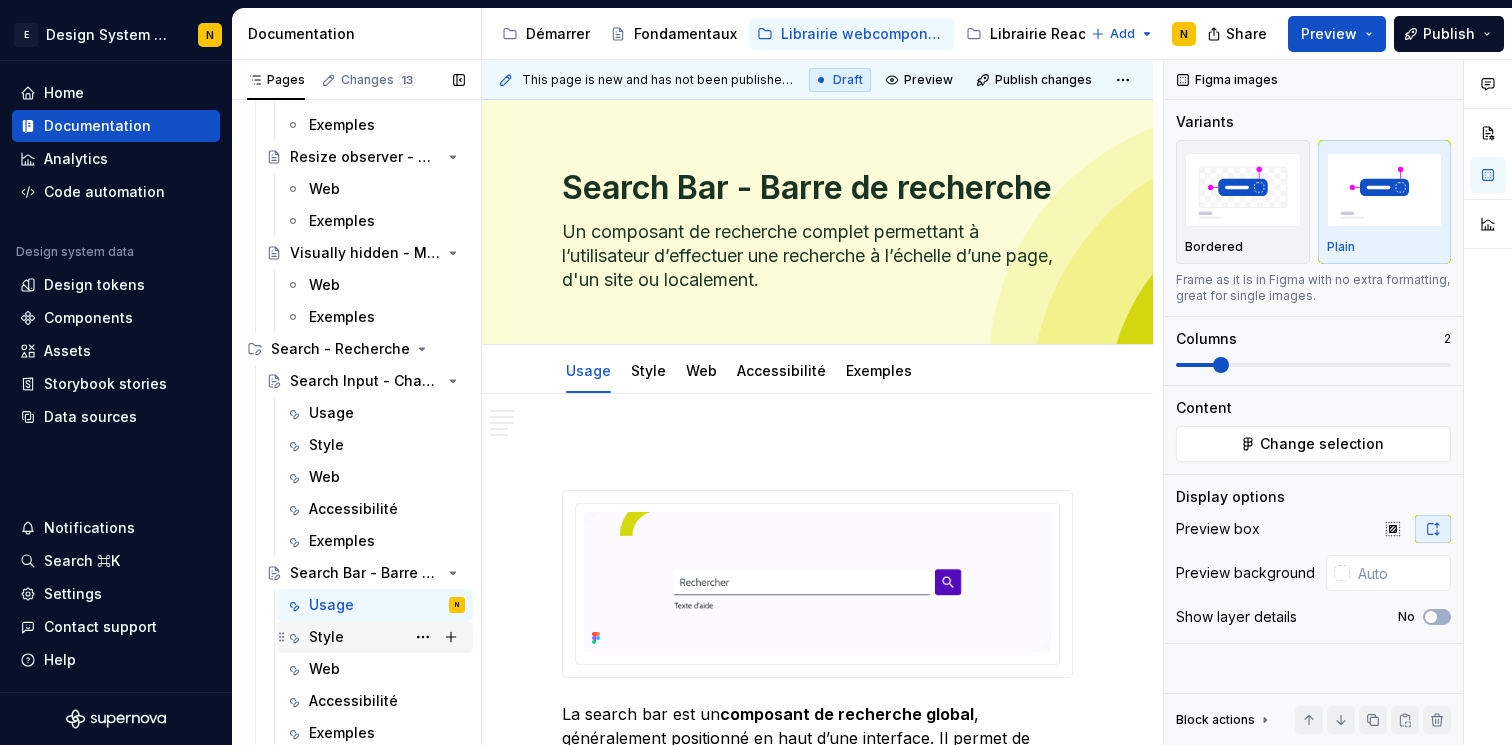 click on "Style" at bounding box center [387, 637] 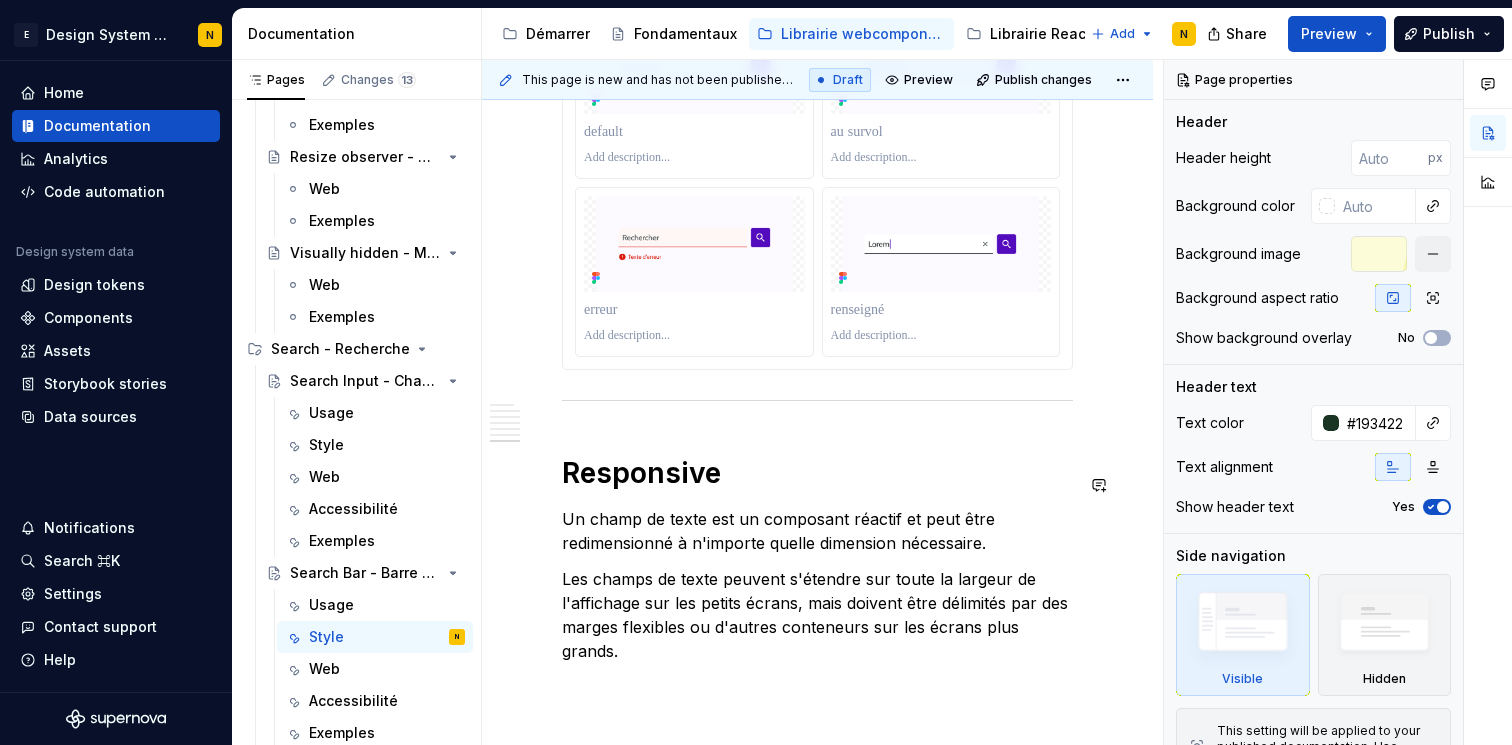 scroll, scrollTop: 3176, scrollLeft: 0, axis: vertical 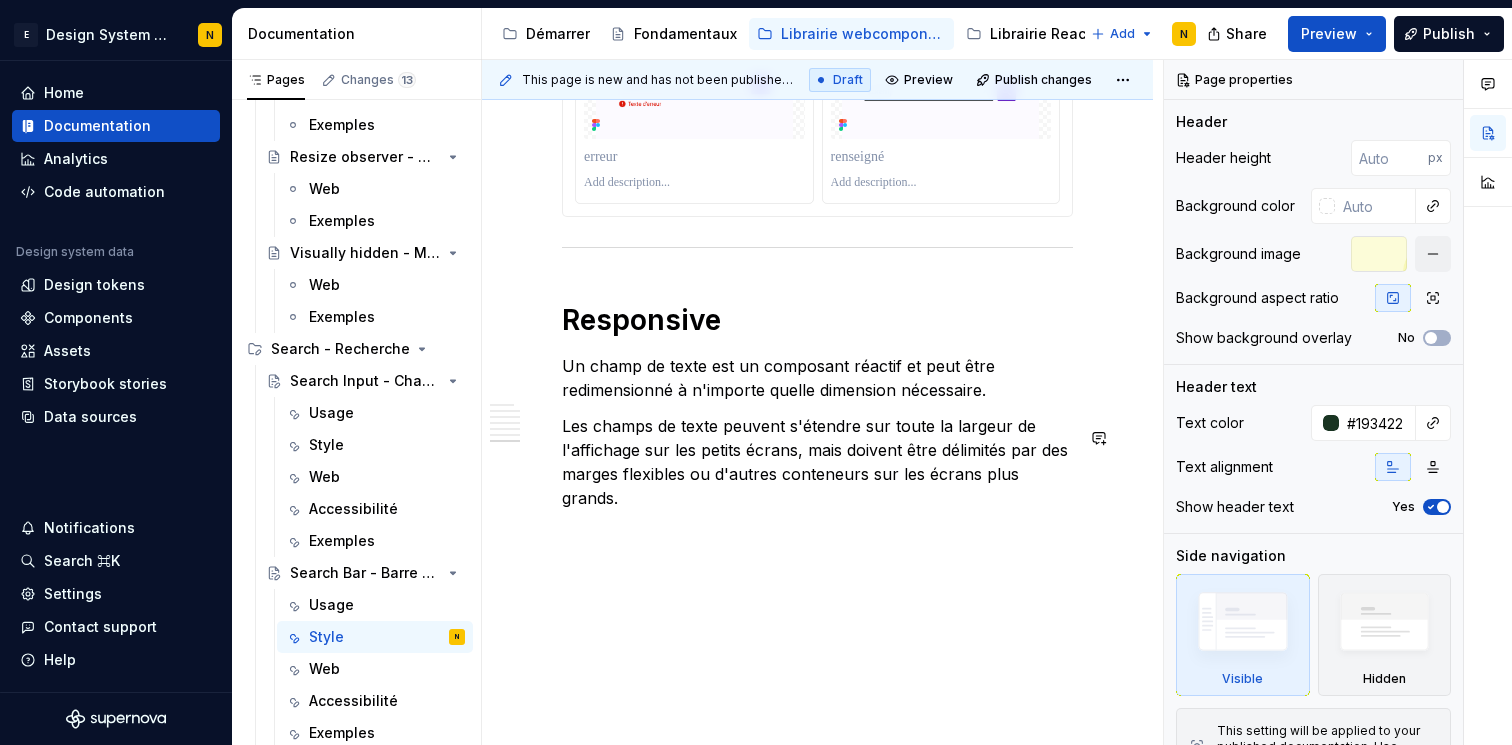 type on "*" 